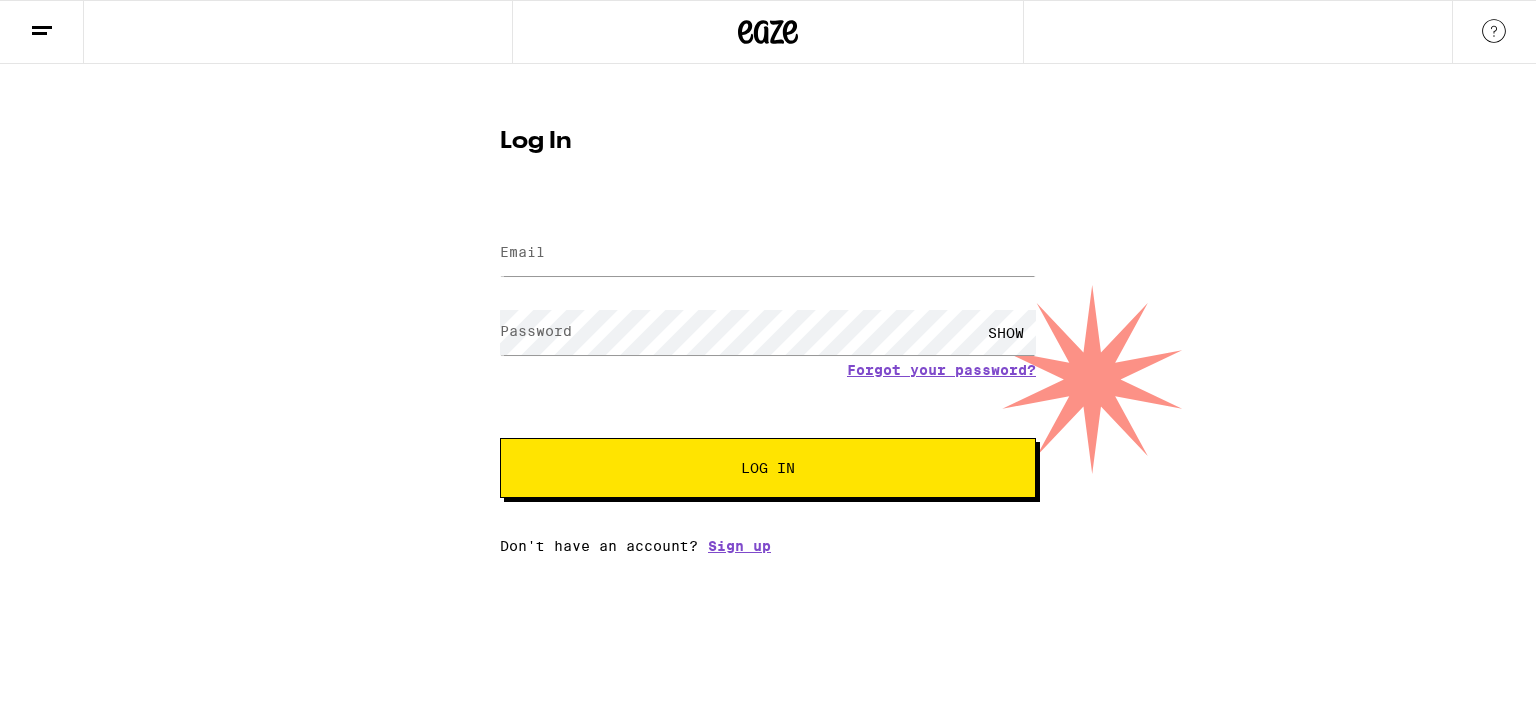 scroll, scrollTop: 0, scrollLeft: 0, axis: both 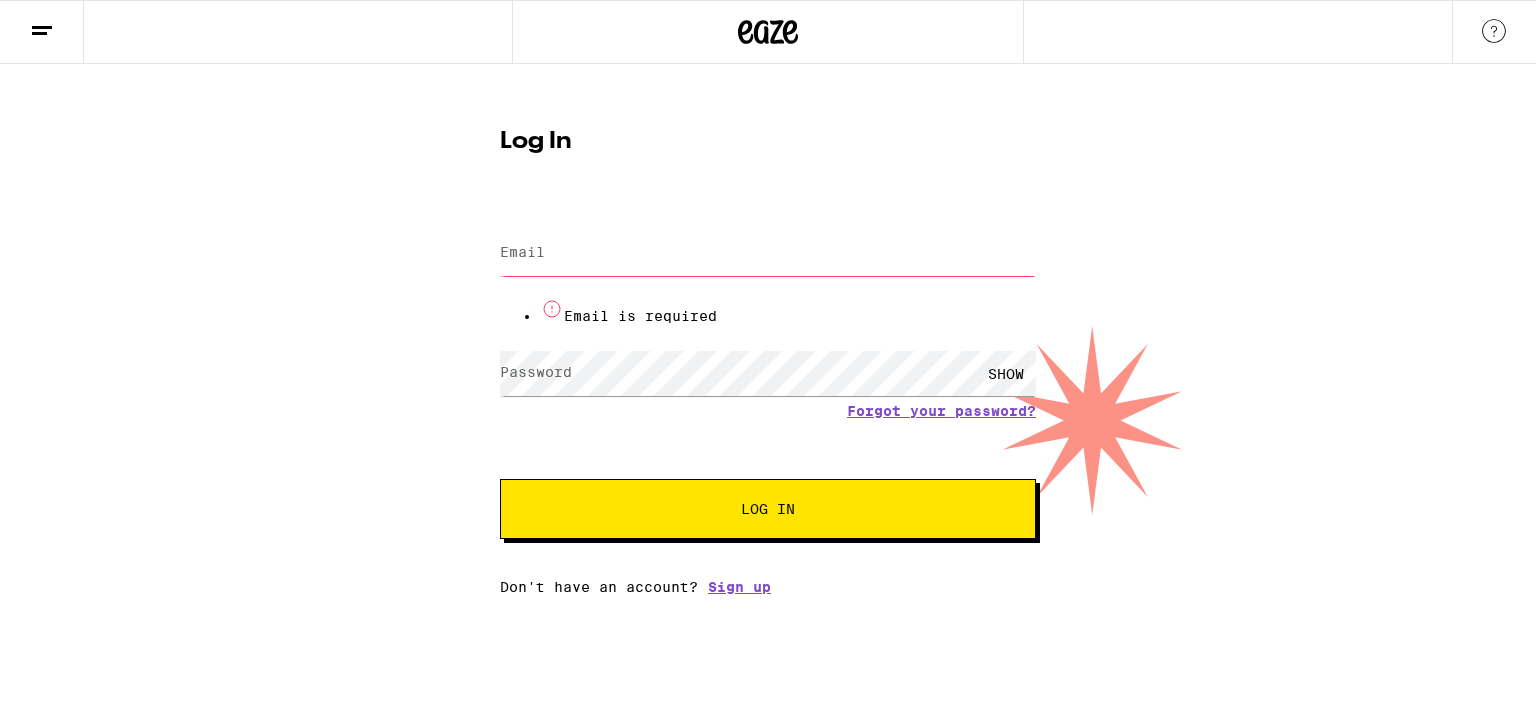 type on "[EMAIL_ADDRESS][DOMAIN_NAME]" 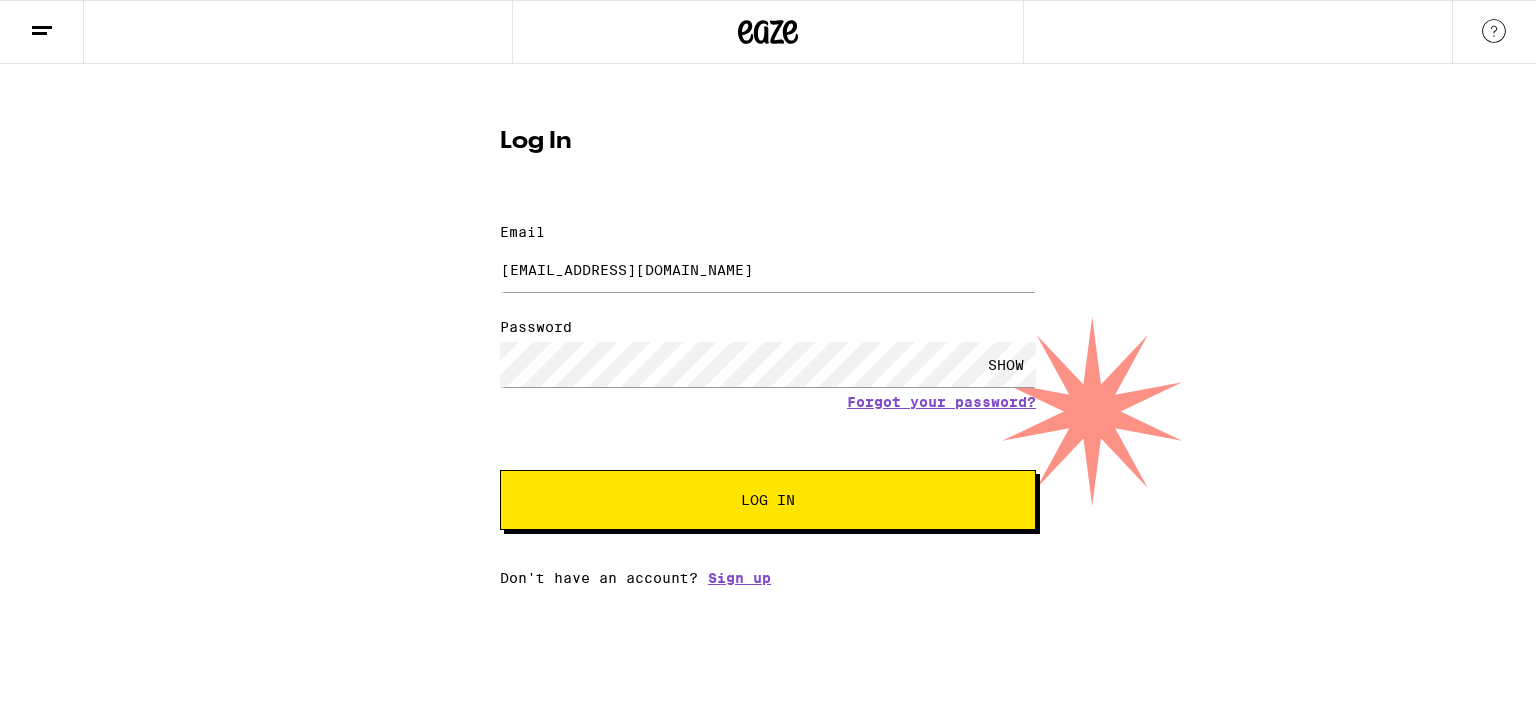 click on "Log In" at bounding box center [768, 500] 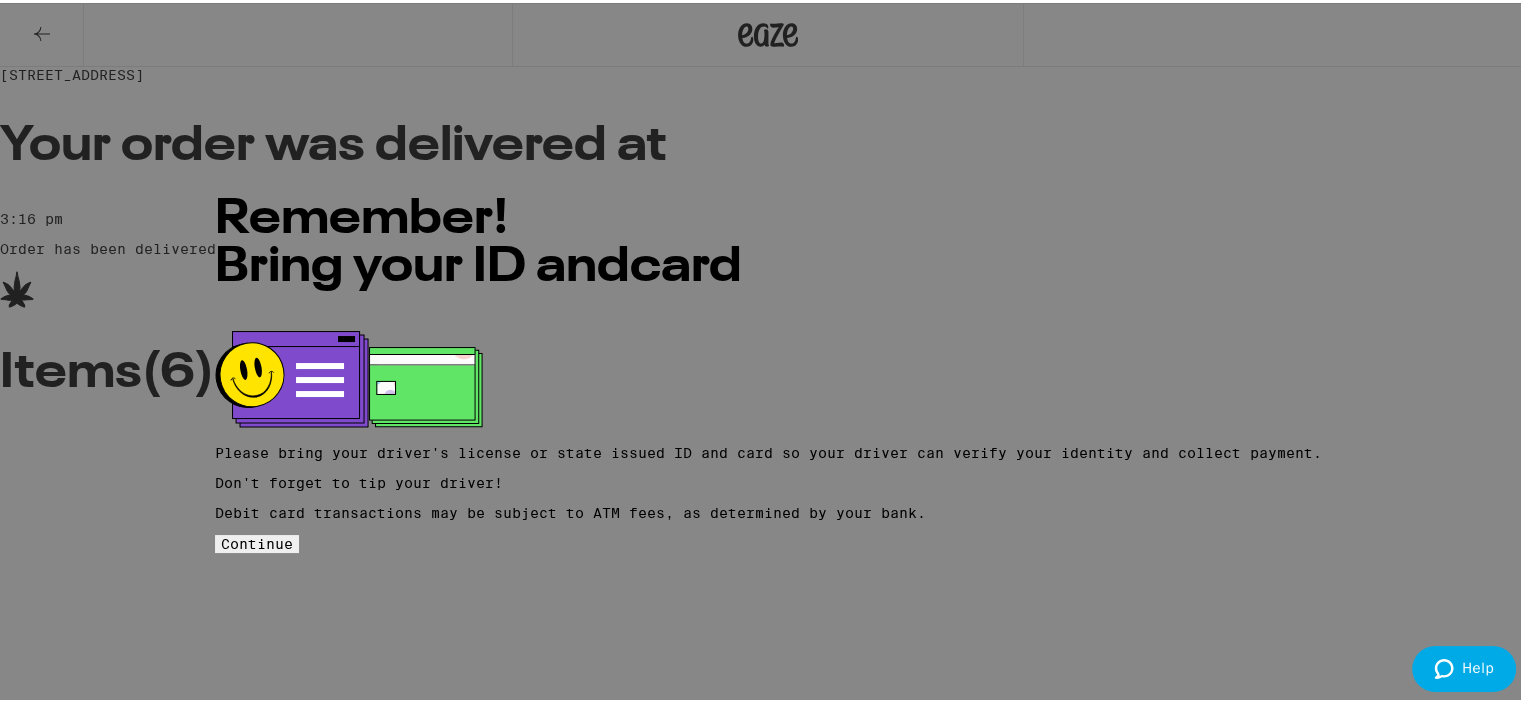 click on "Continue" at bounding box center (257, 541) 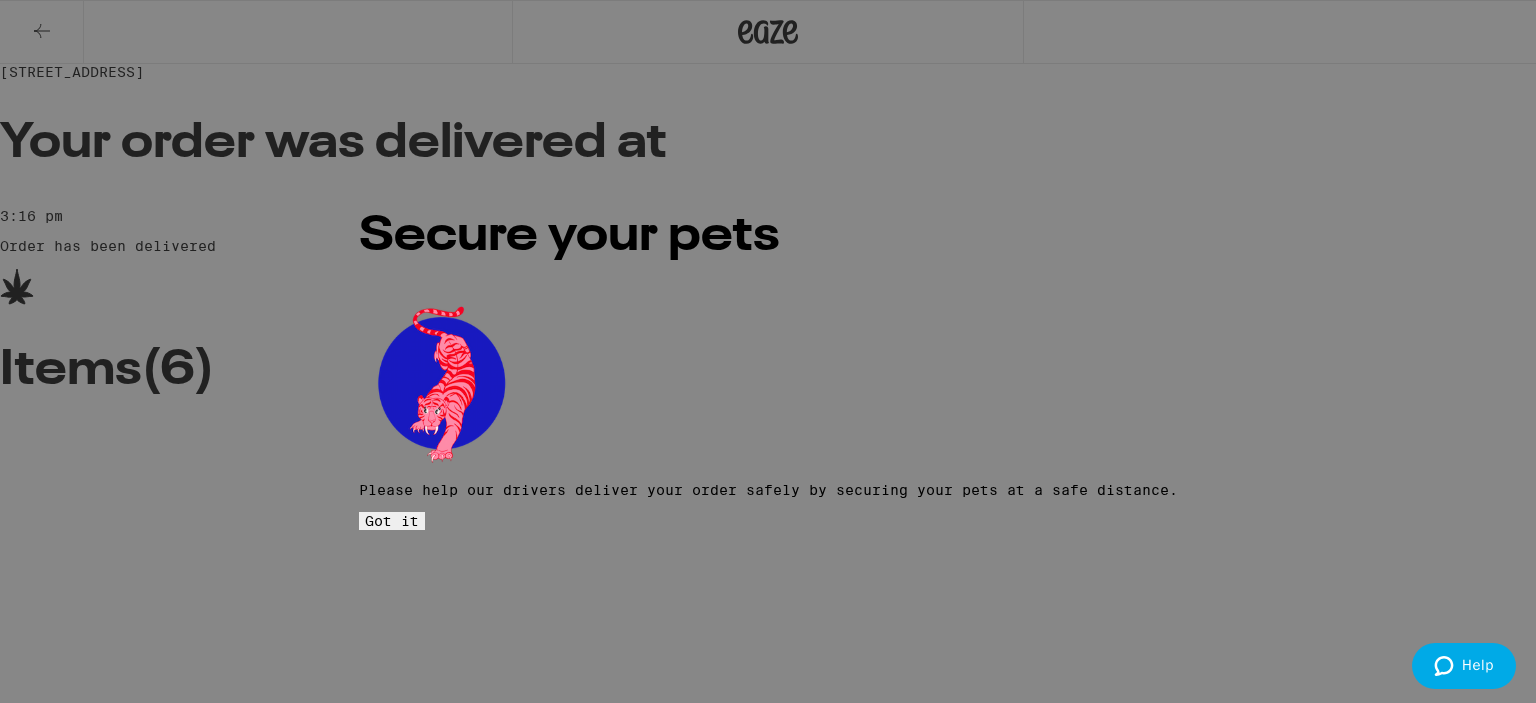 click on "Got it" at bounding box center [392, 521] 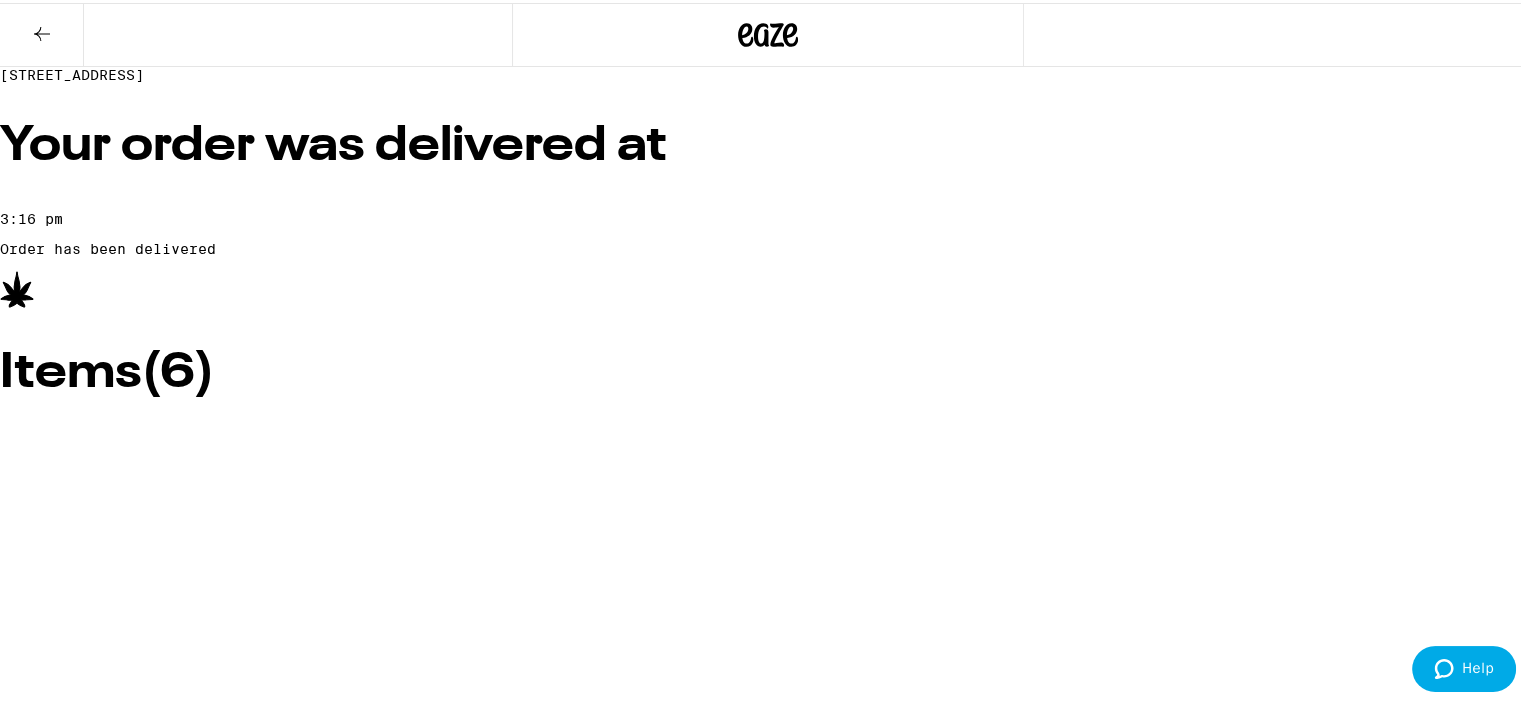 scroll, scrollTop: 0, scrollLeft: 0, axis: both 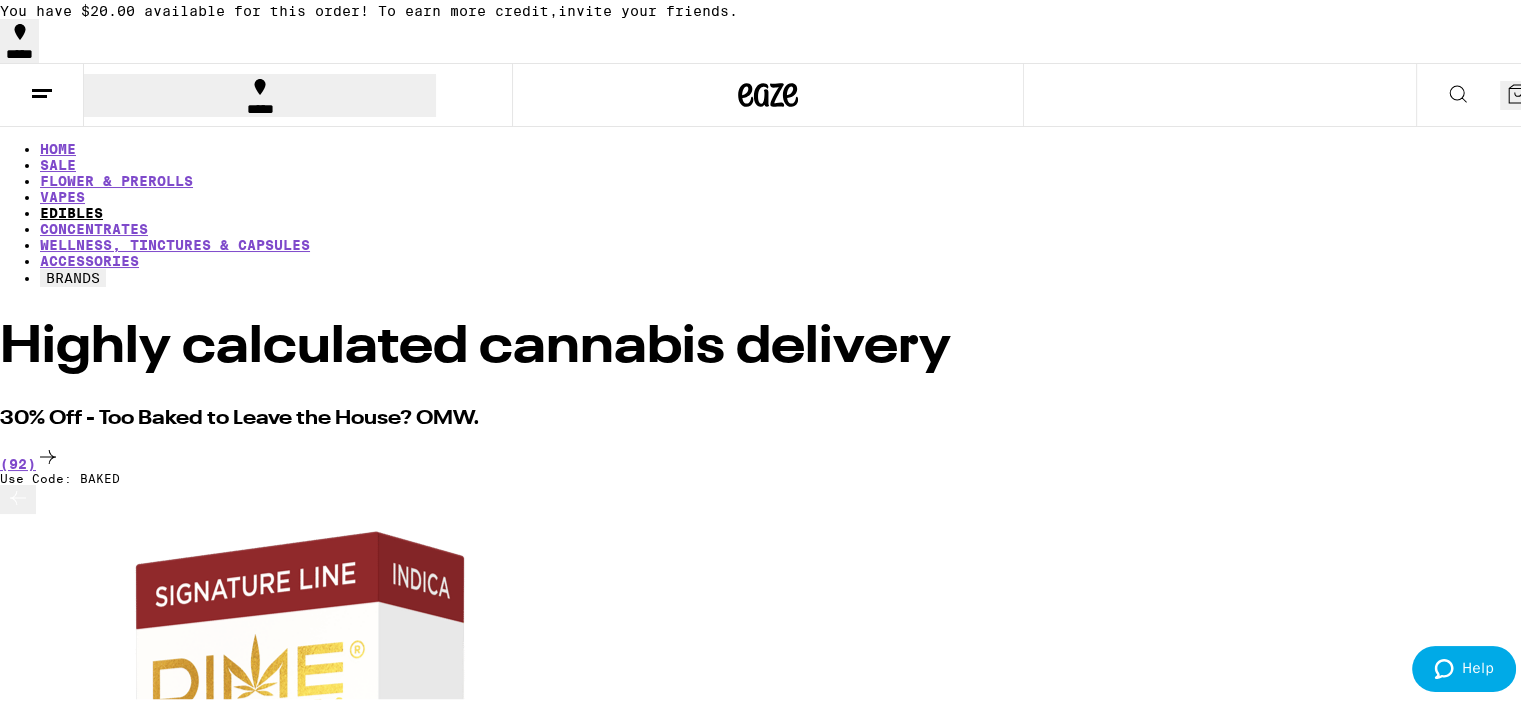click on "EDIBLES" at bounding box center (71, 210) 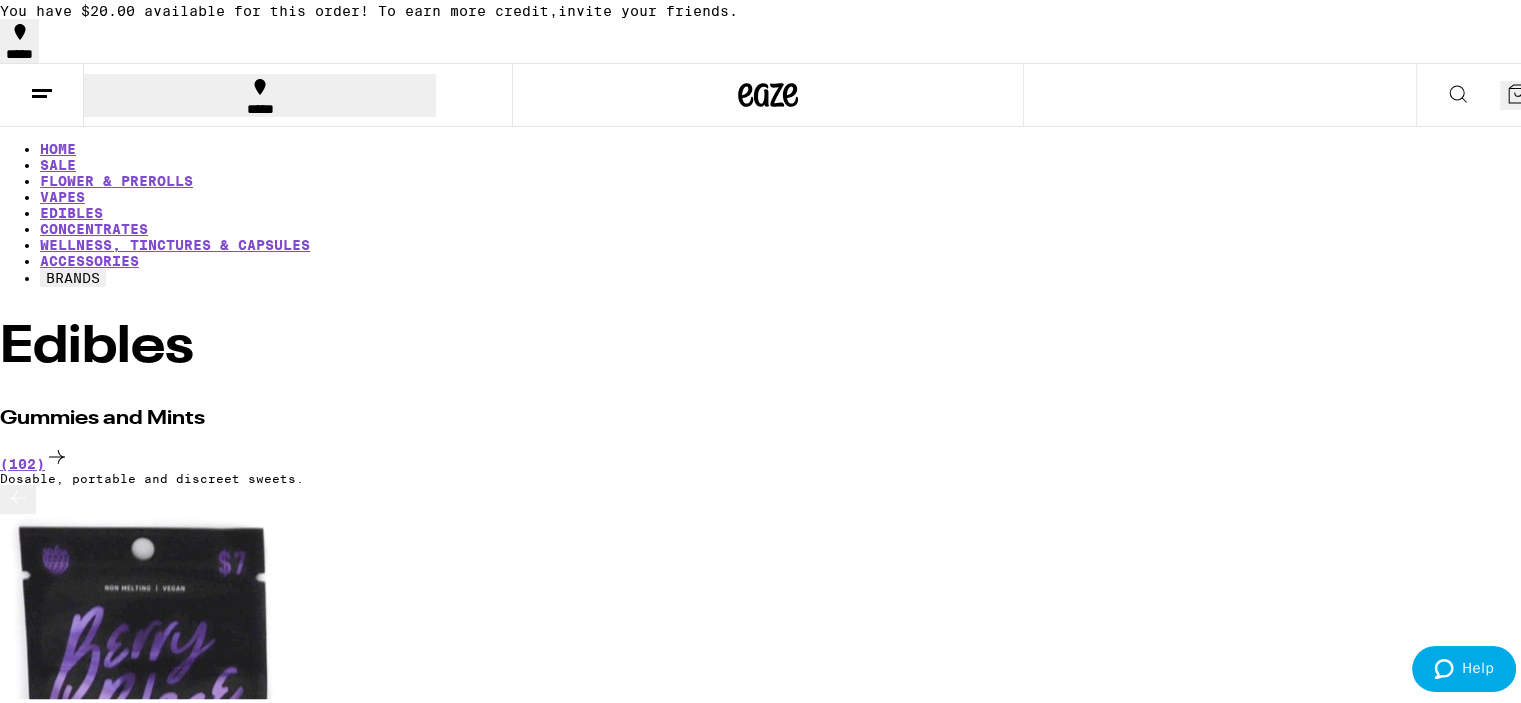 scroll, scrollTop: 100, scrollLeft: 0, axis: vertical 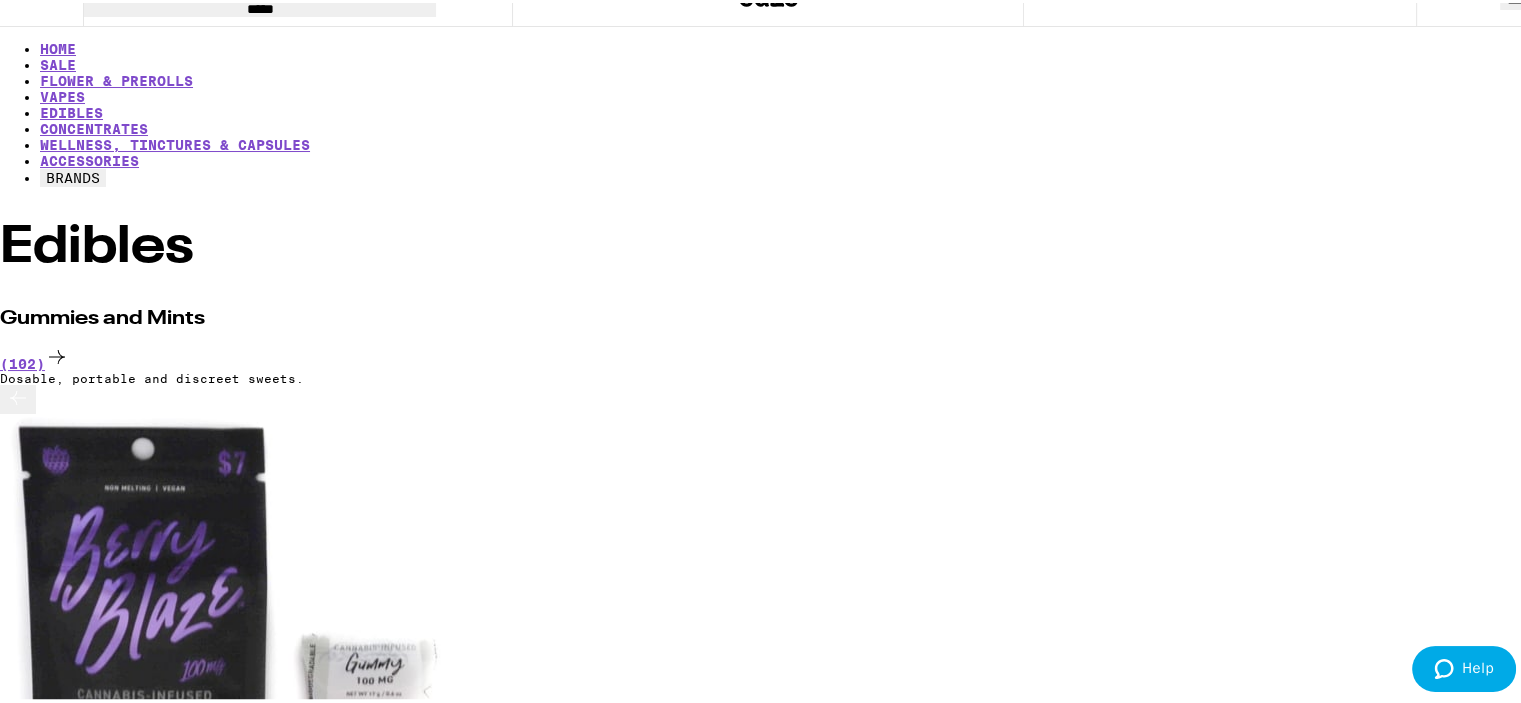click 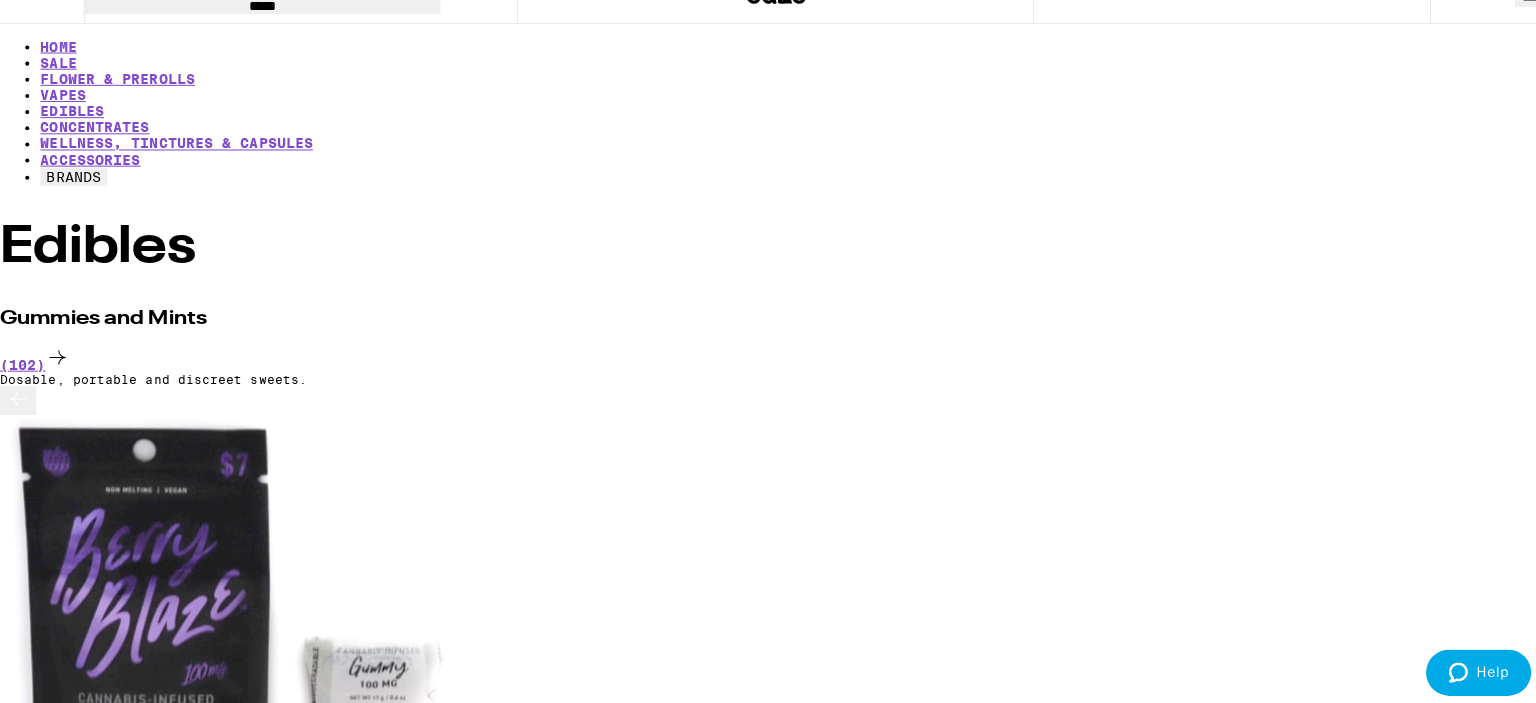 scroll, scrollTop: 0, scrollLeft: 10713, axis: horizontal 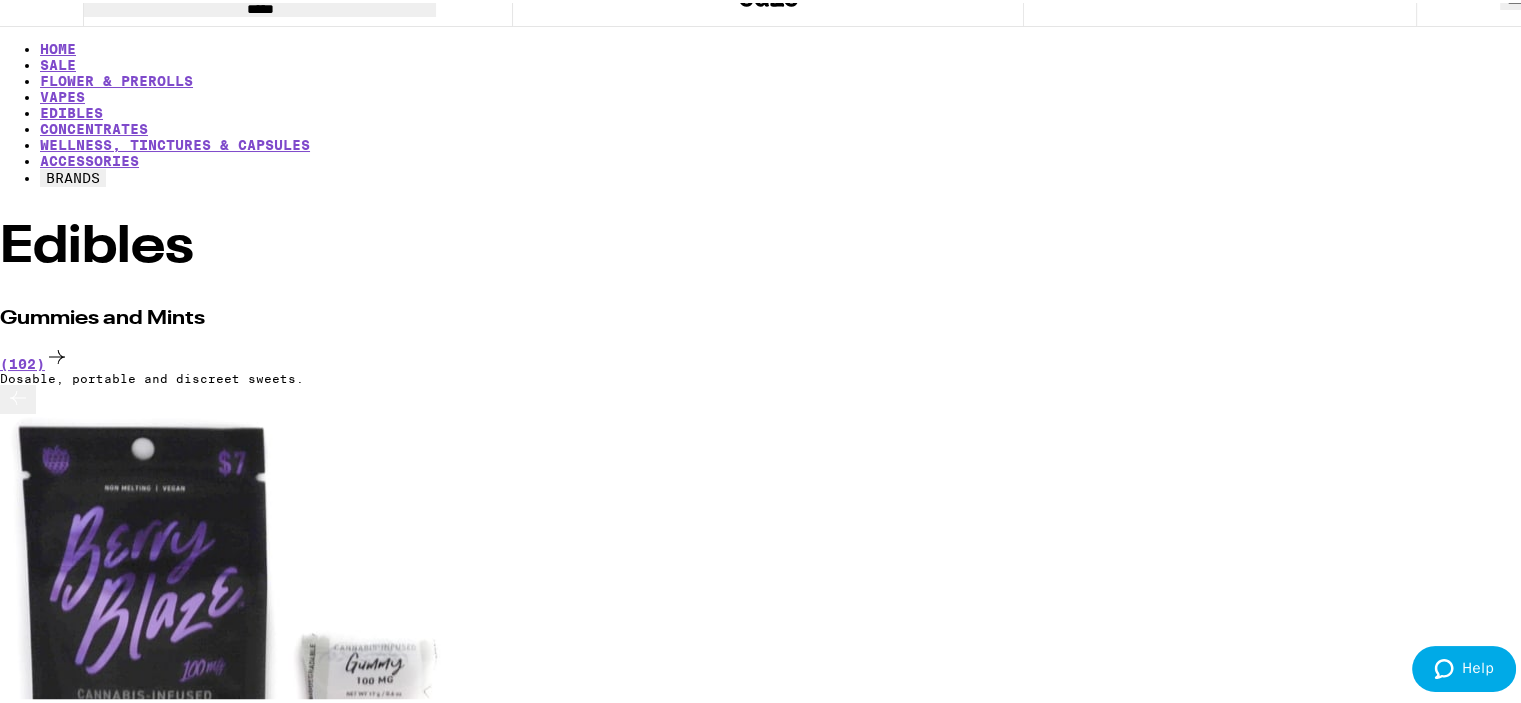 click at bounding box center (300, 19961) 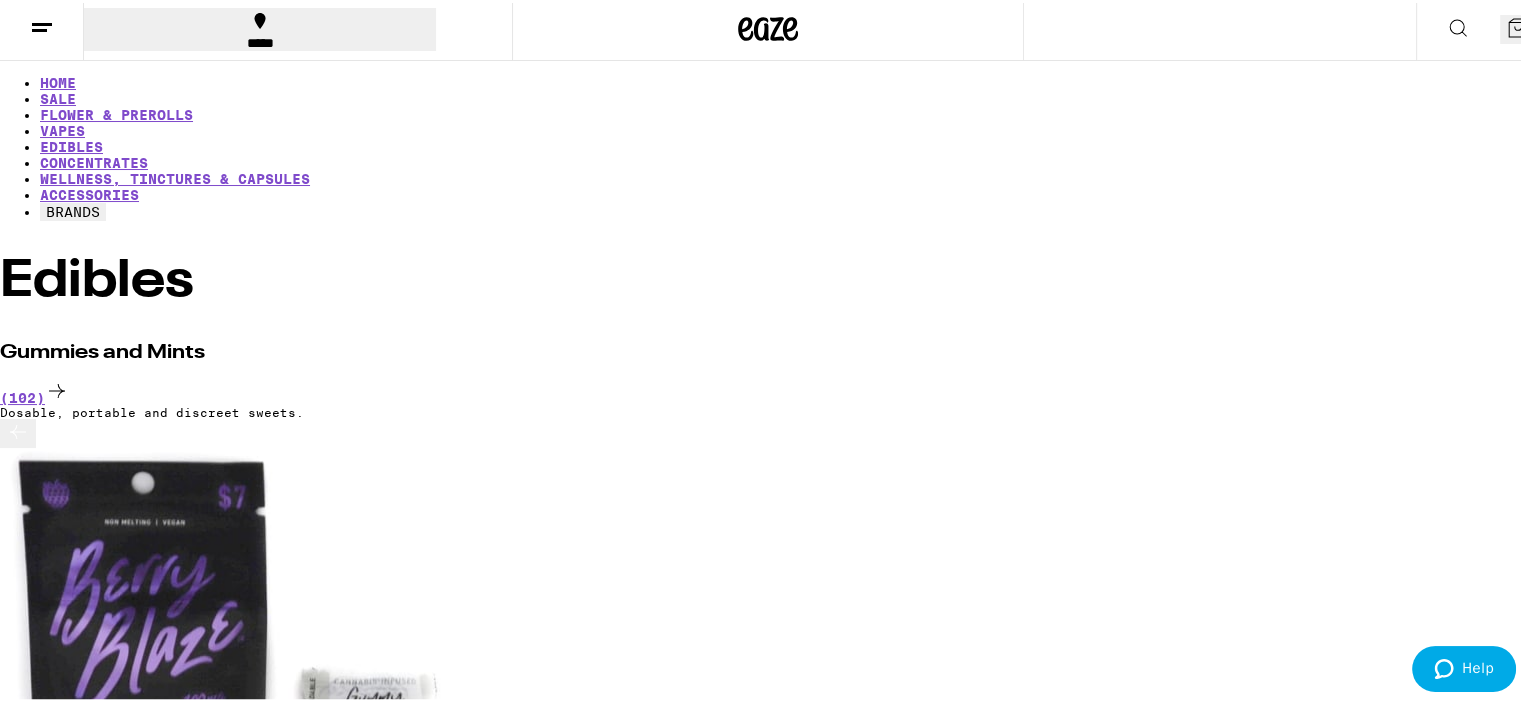 scroll, scrollTop: 100, scrollLeft: 0, axis: vertical 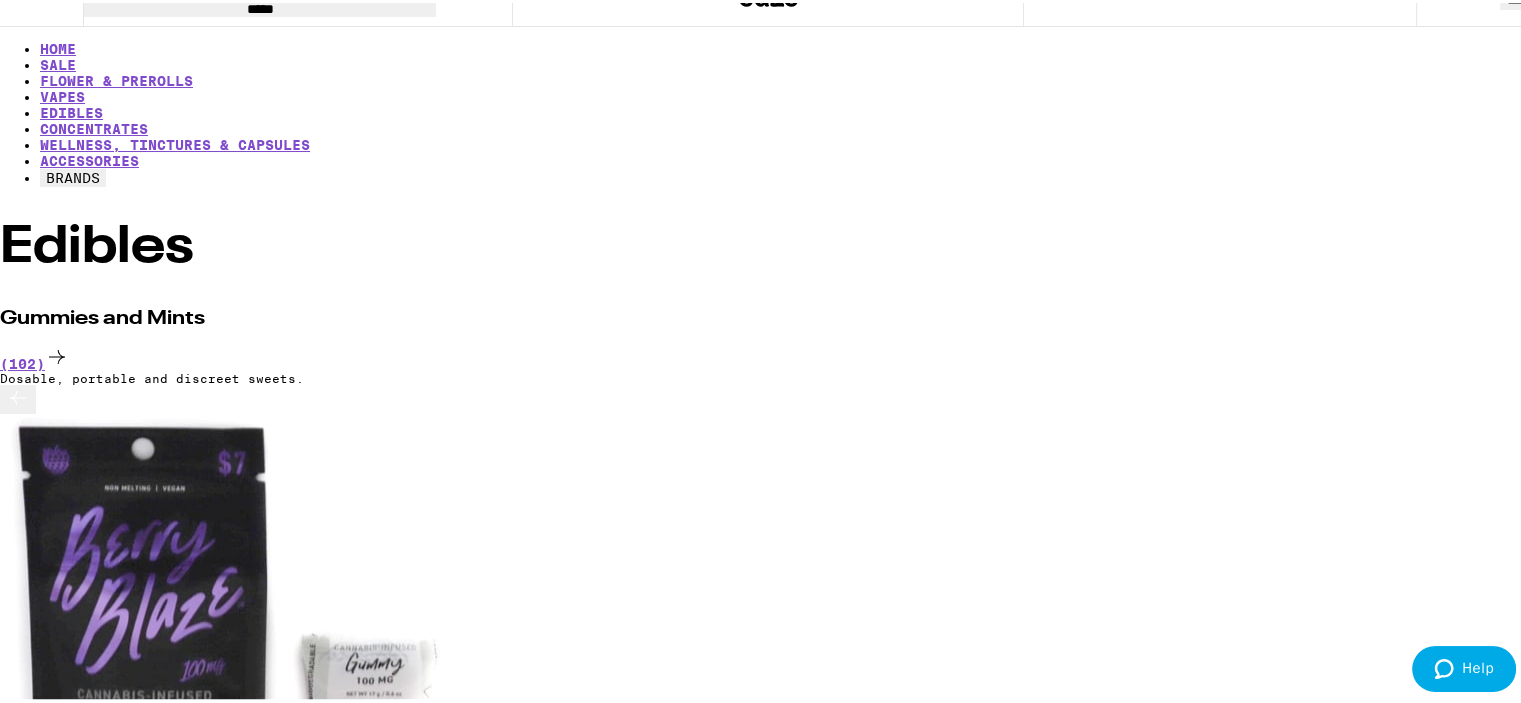 click 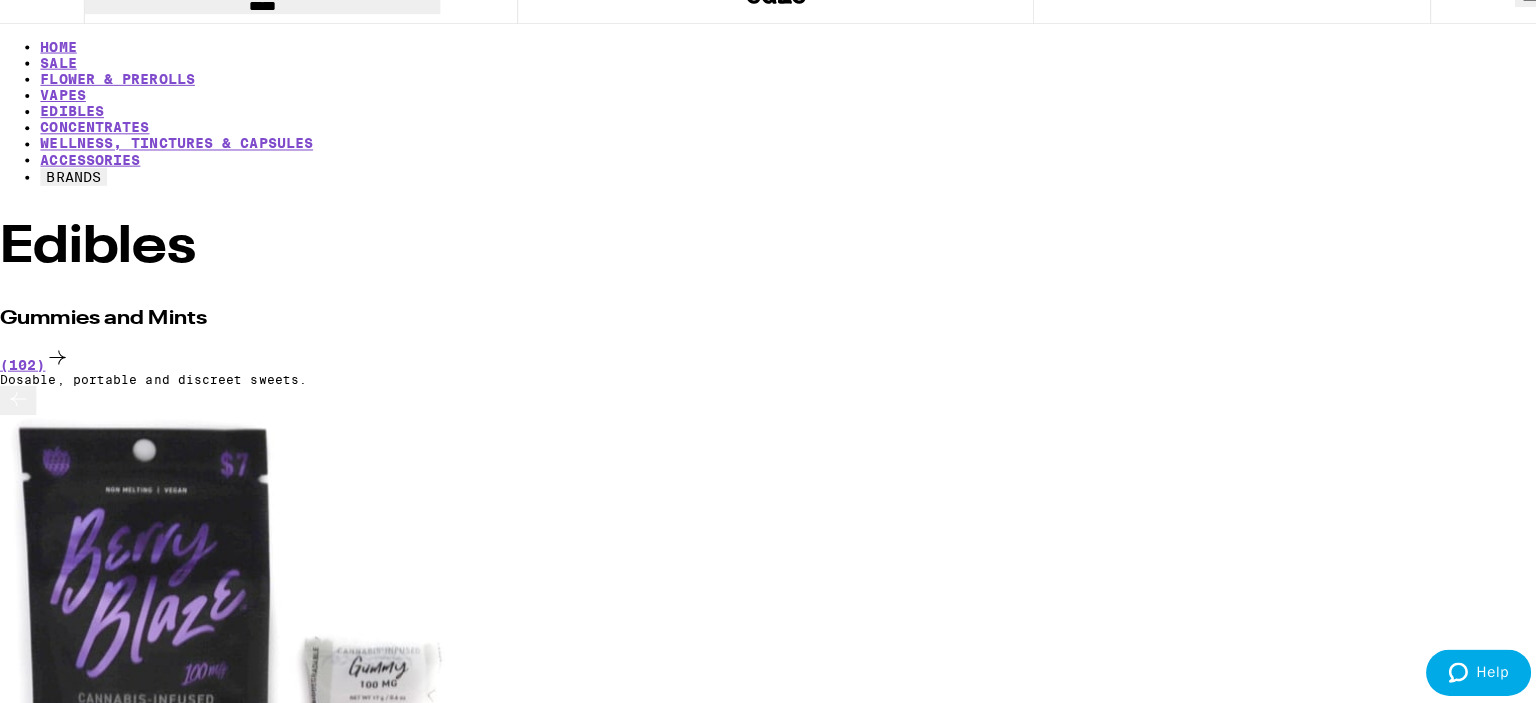 scroll, scrollTop: 0, scrollLeft: 14284, axis: horizontal 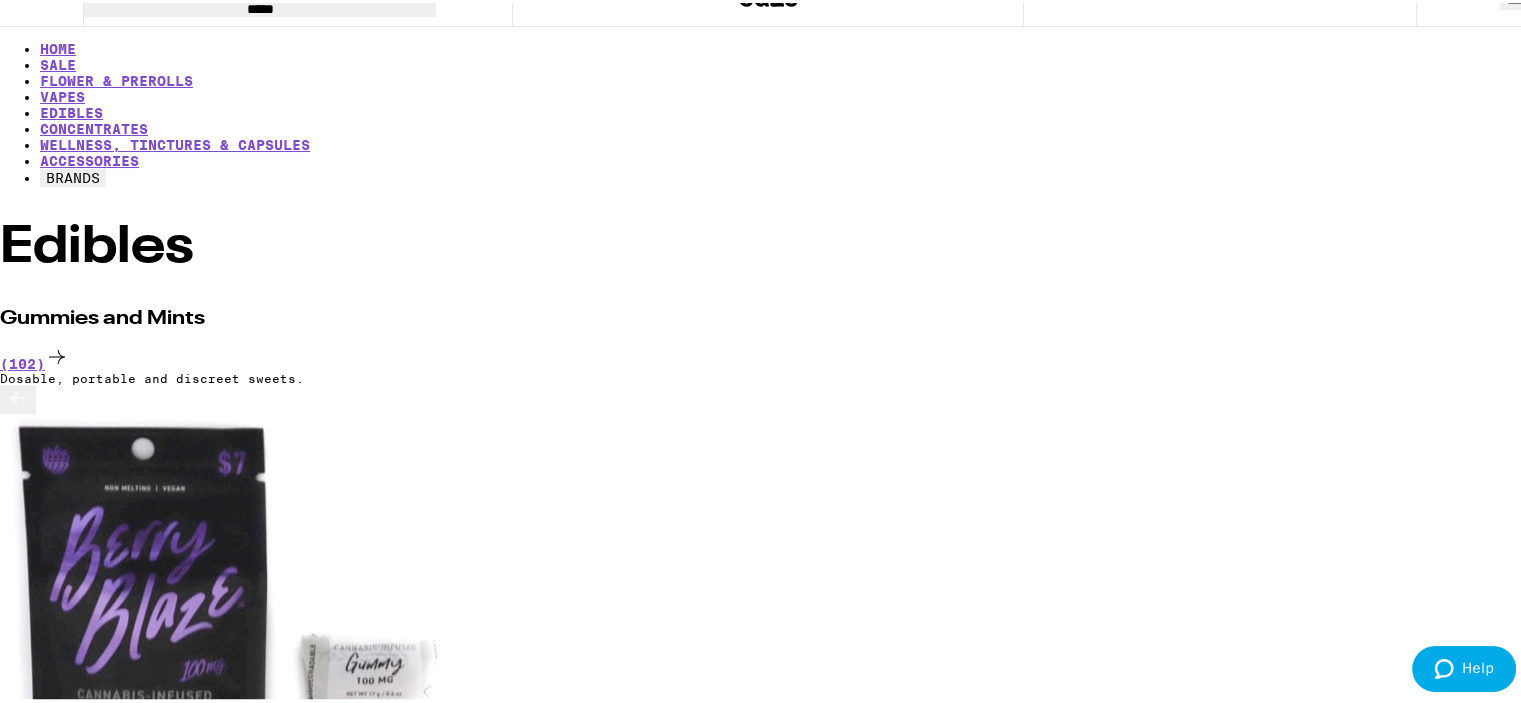 click at bounding box center [300, 24752] 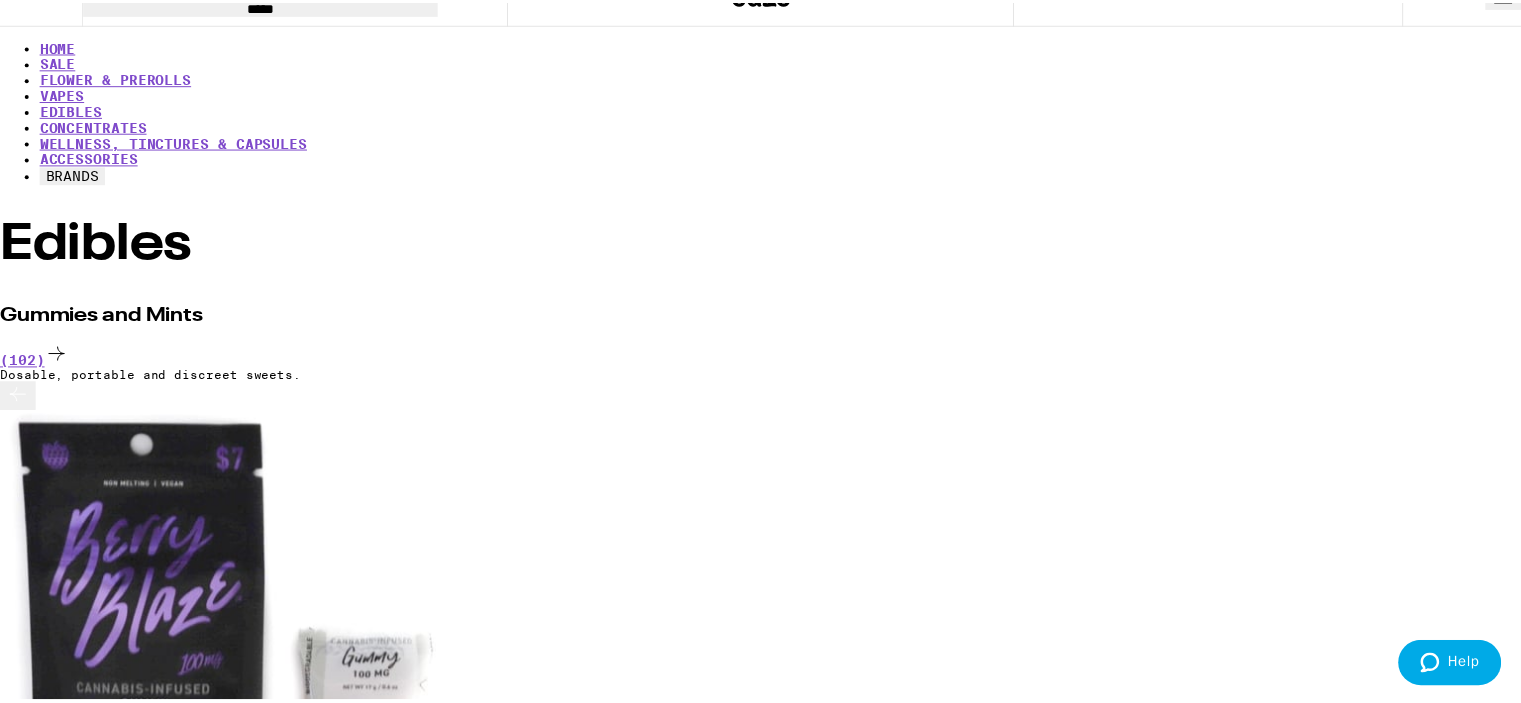 scroll, scrollTop: 0, scrollLeft: 0, axis: both 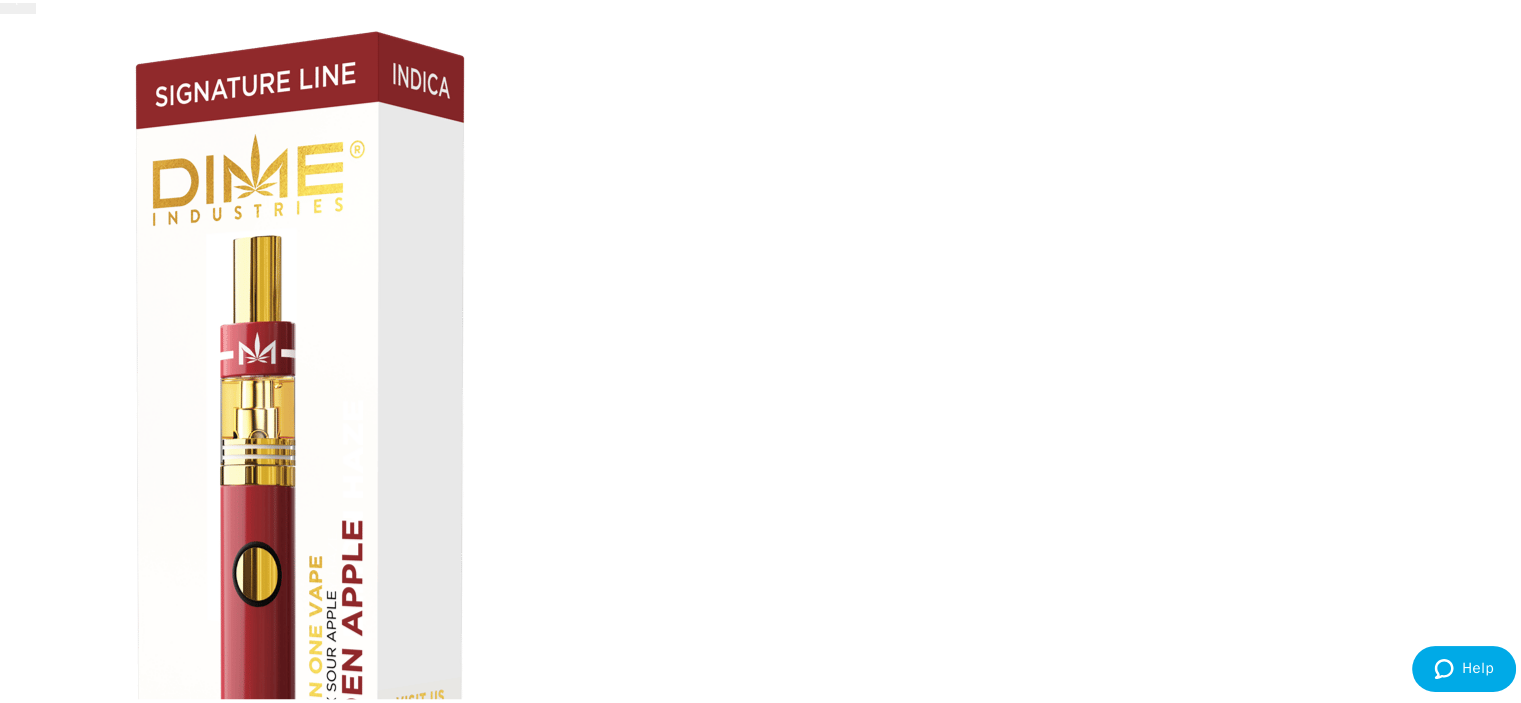 click at bounding box center [300, 10861] 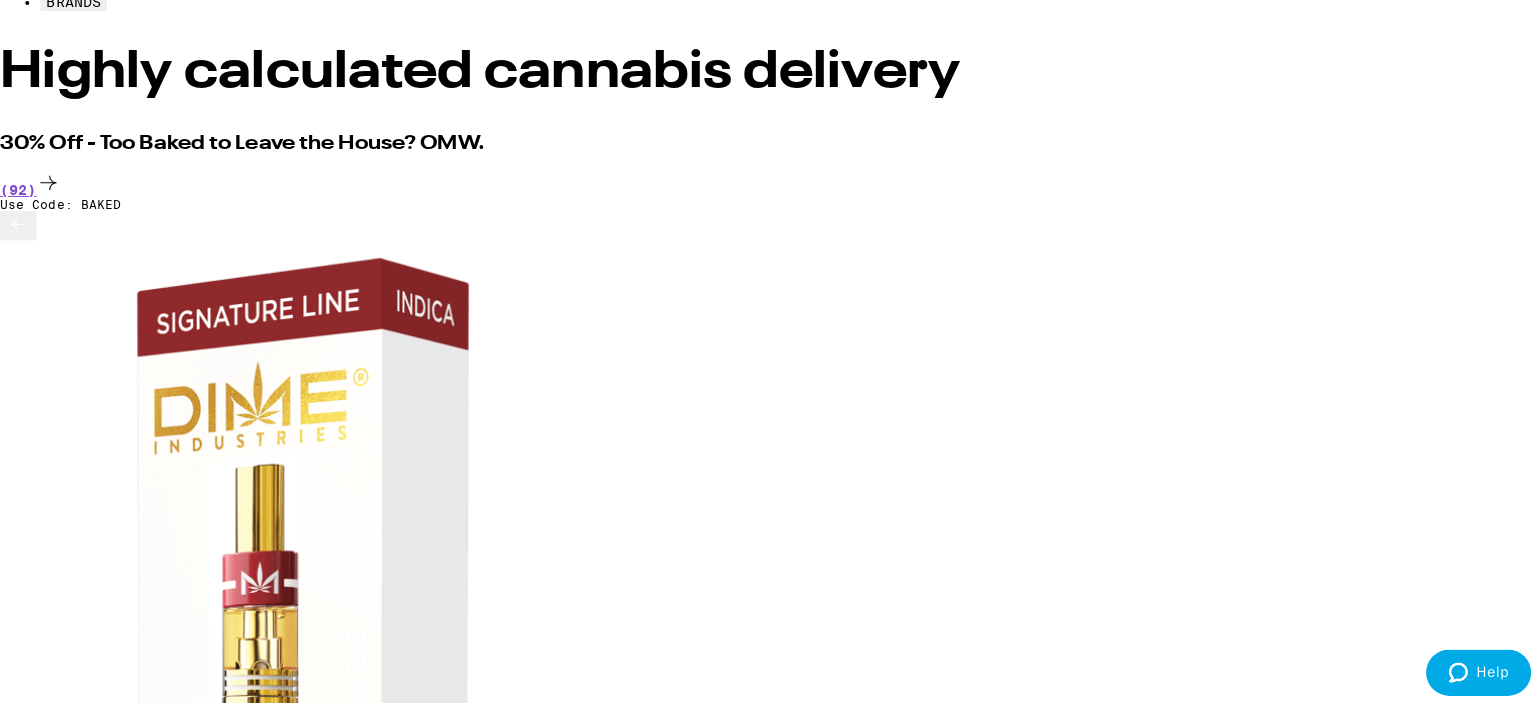 scroll, scrollTop: 500, scrollLeft: 0, axis: vertical 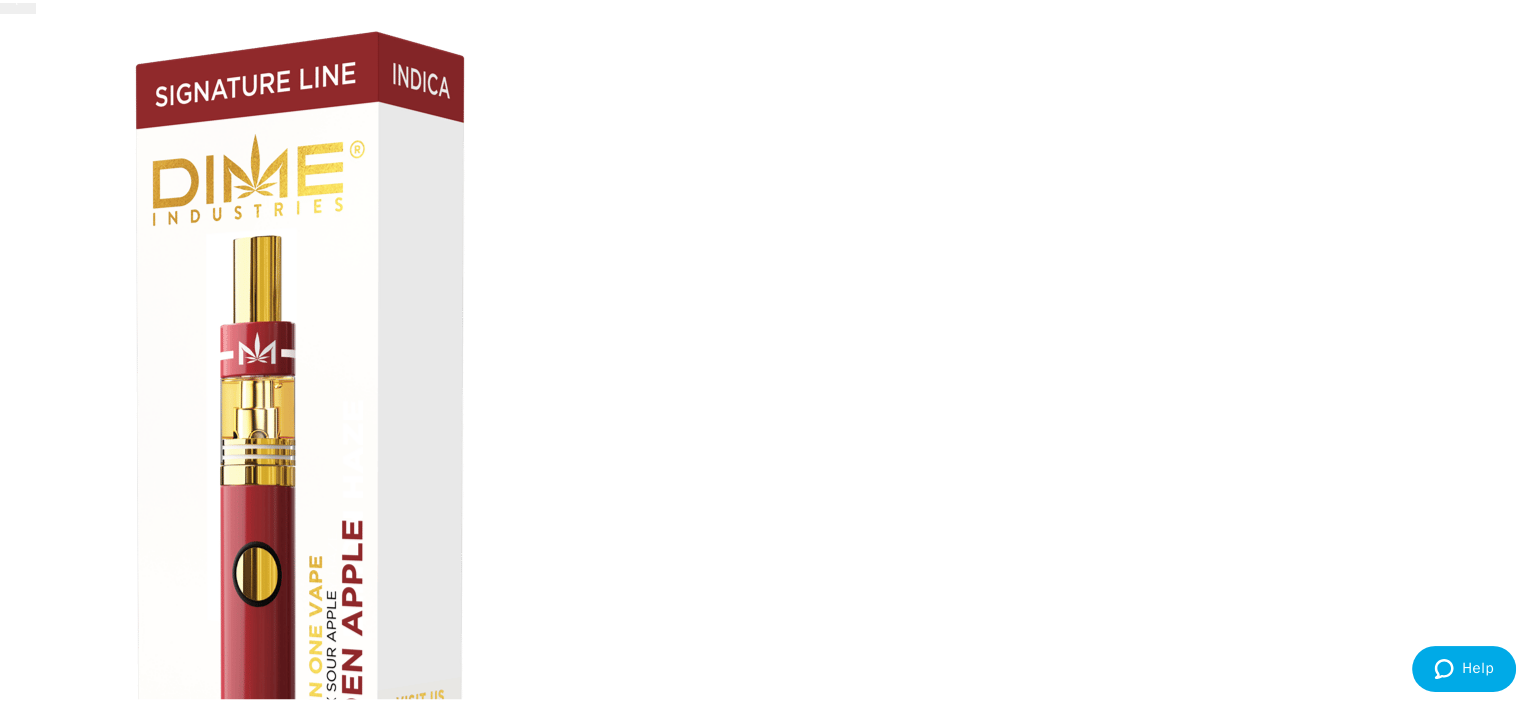 click at bounding box center (300, 11749) 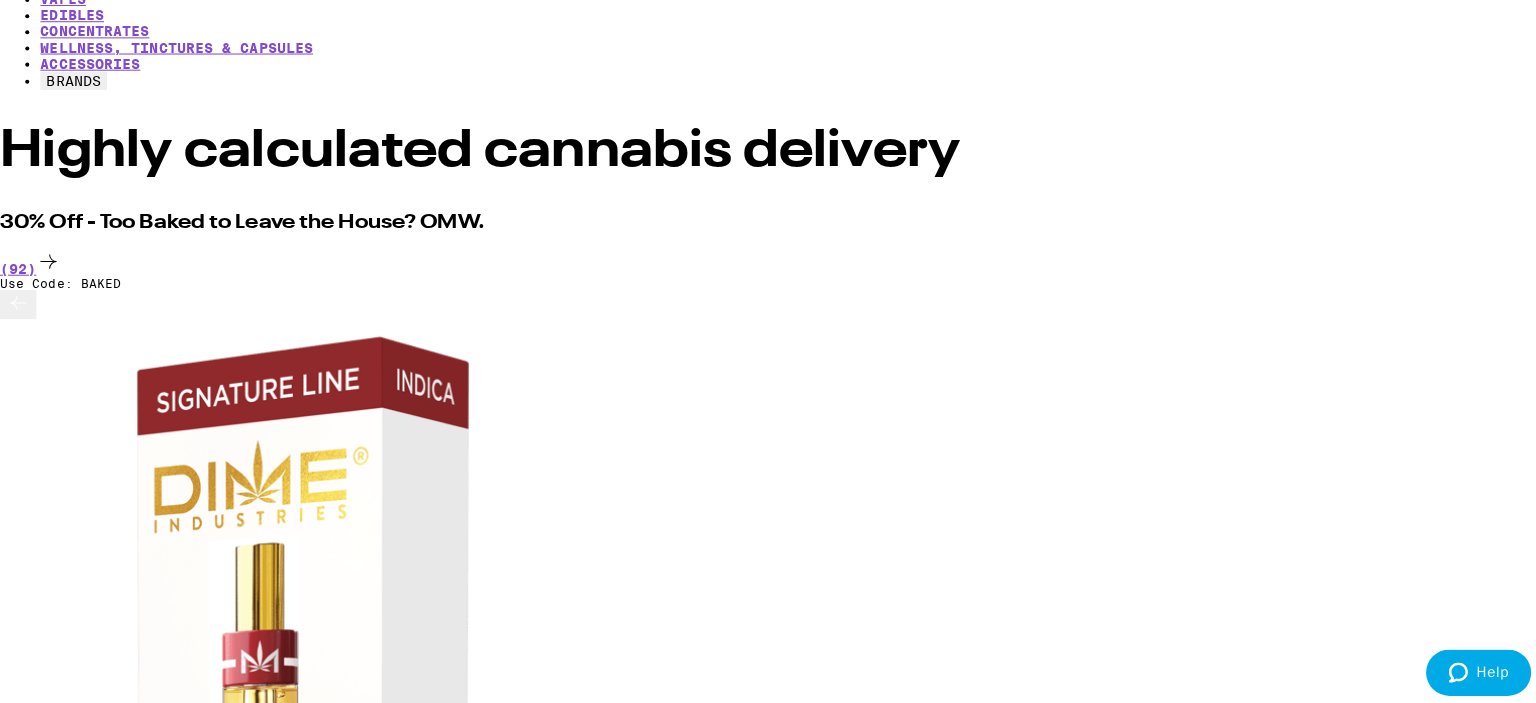 scroll, scrollTop: 200, scrollLeft: 0, axis: vertical 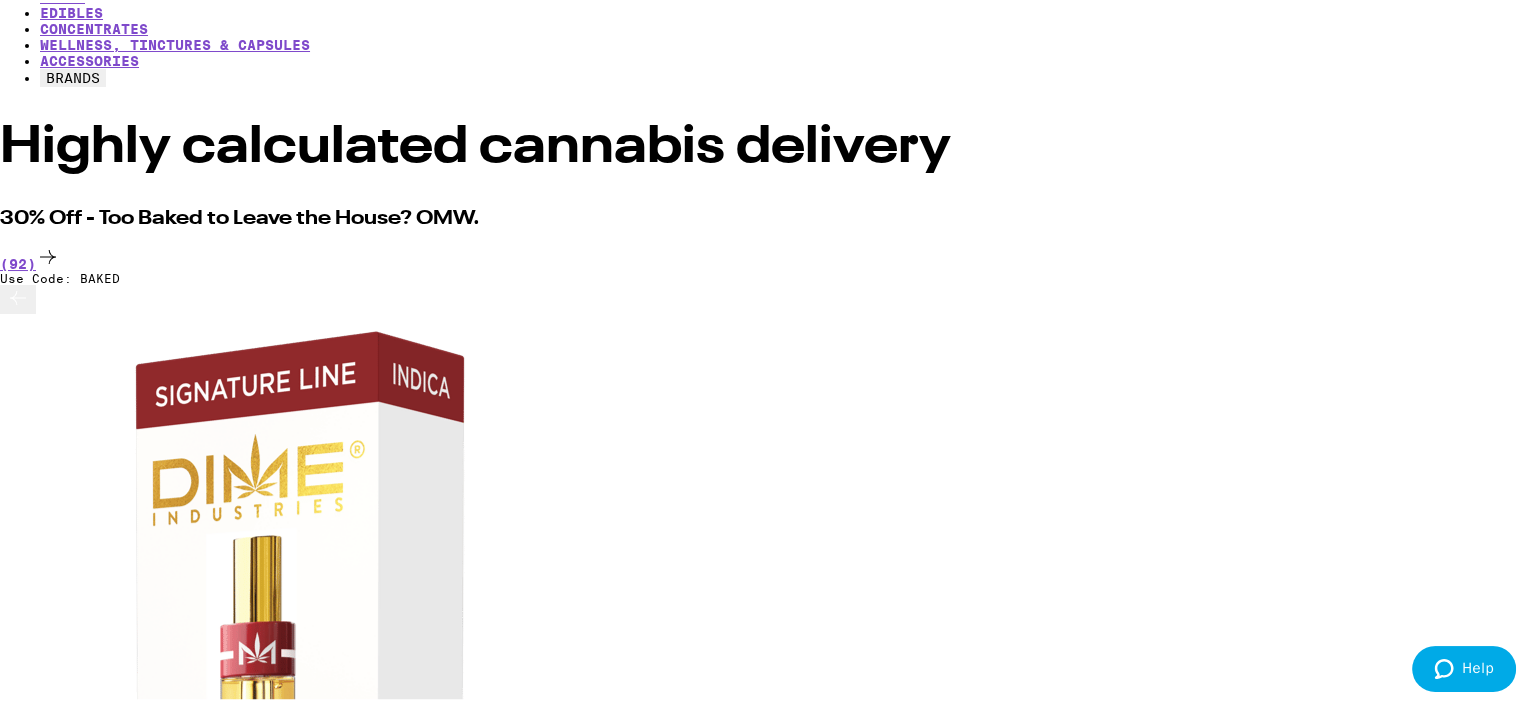 click on "Huckleberry Gummies" at bounding box center [768, 5500] 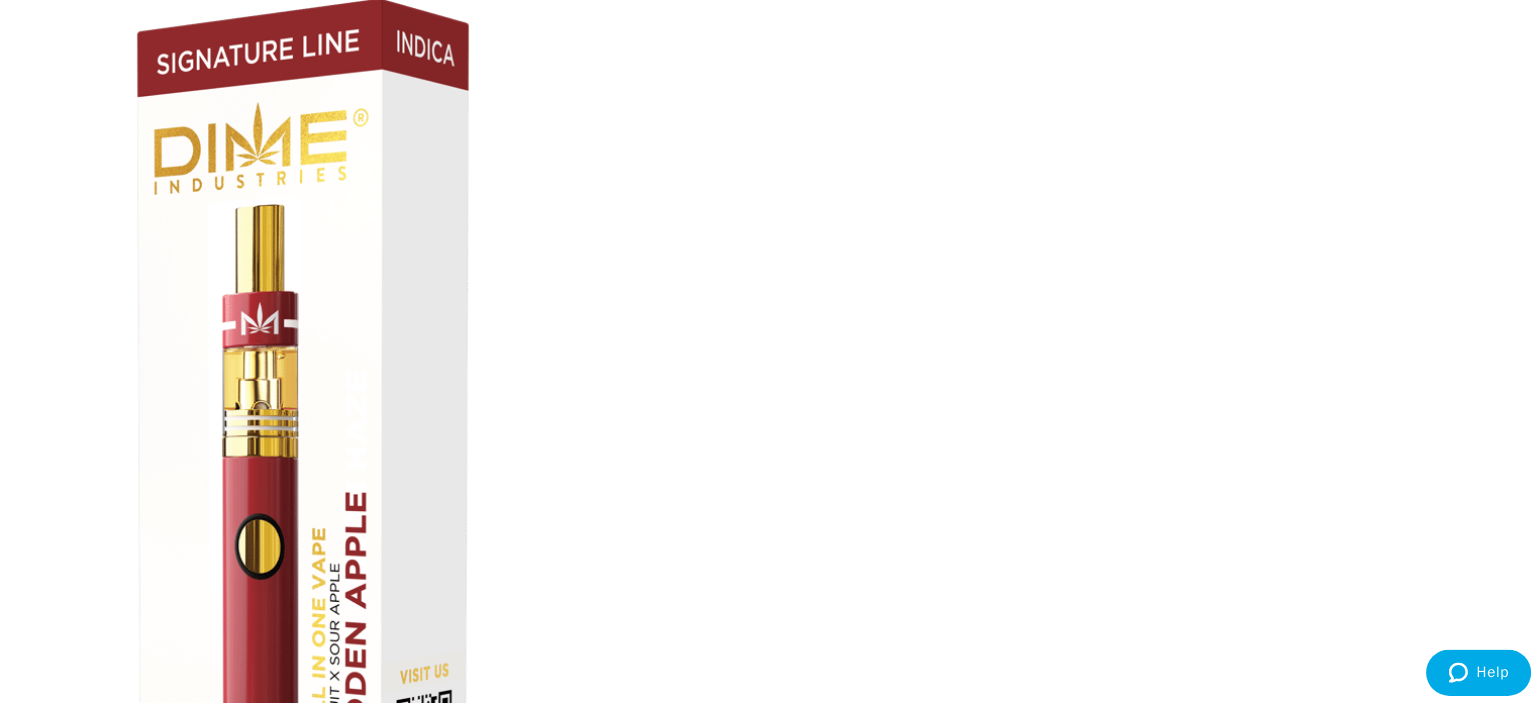 scroll, scrollTop: 600, scrollLeft: 0, axis: vertical 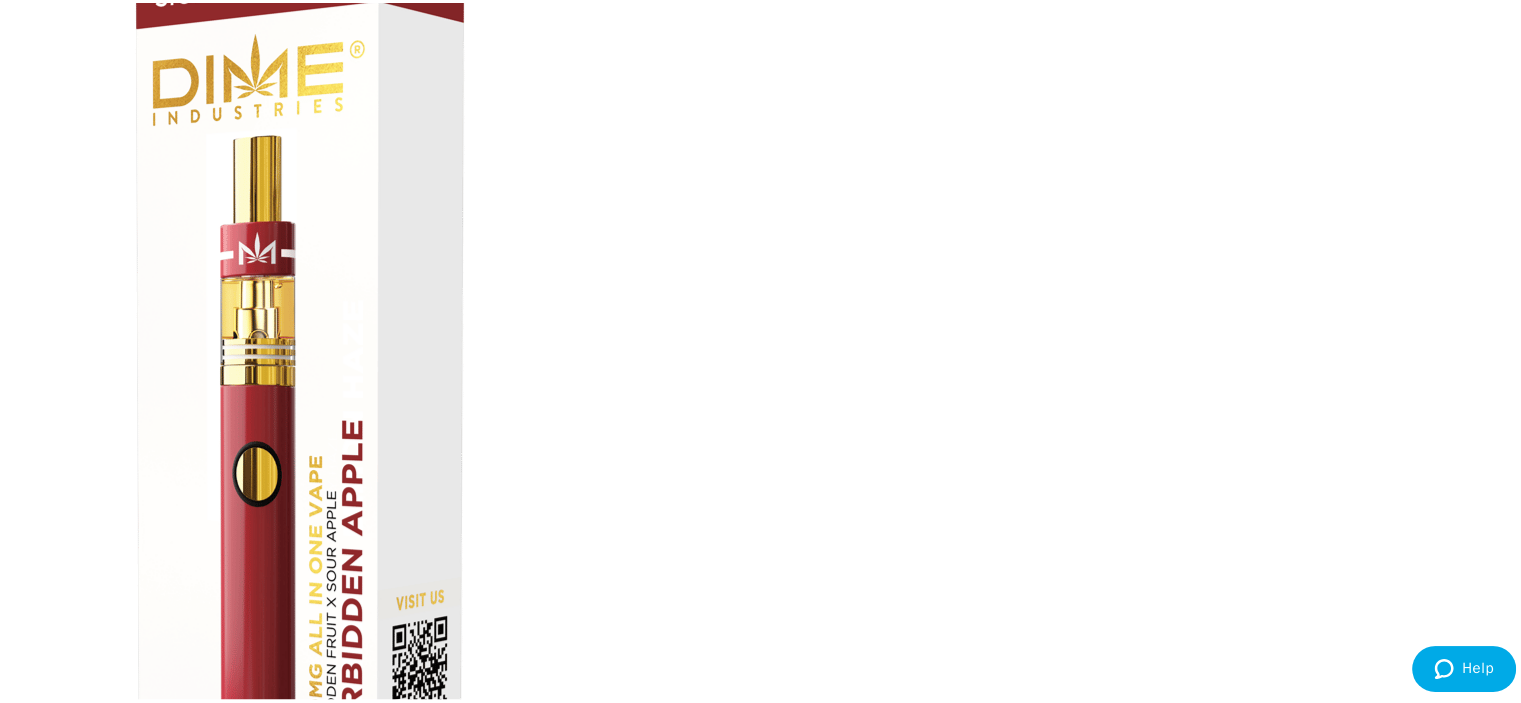 click at bounding box center [300, 12421] 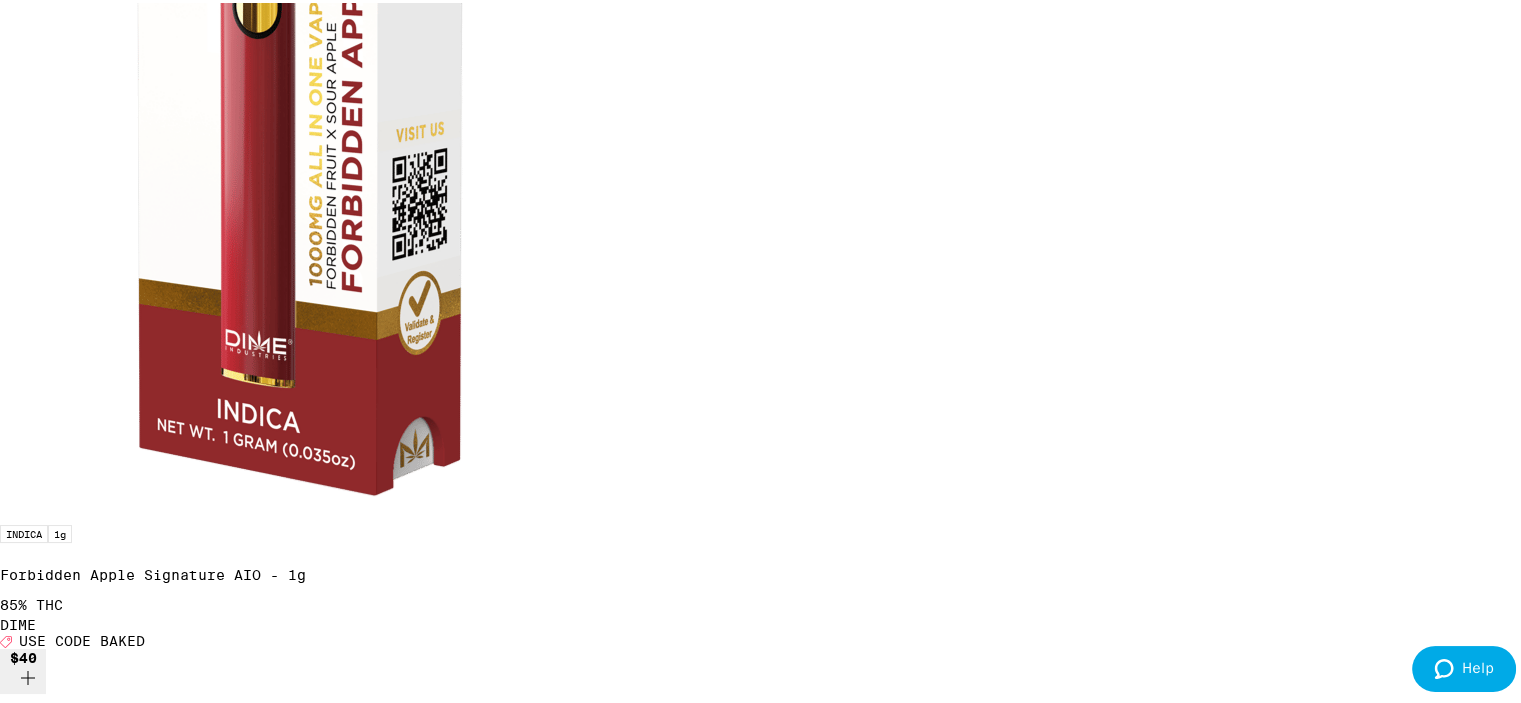 scroll, scrollTop: 1100, scrollLeft: 0, axis: vertical 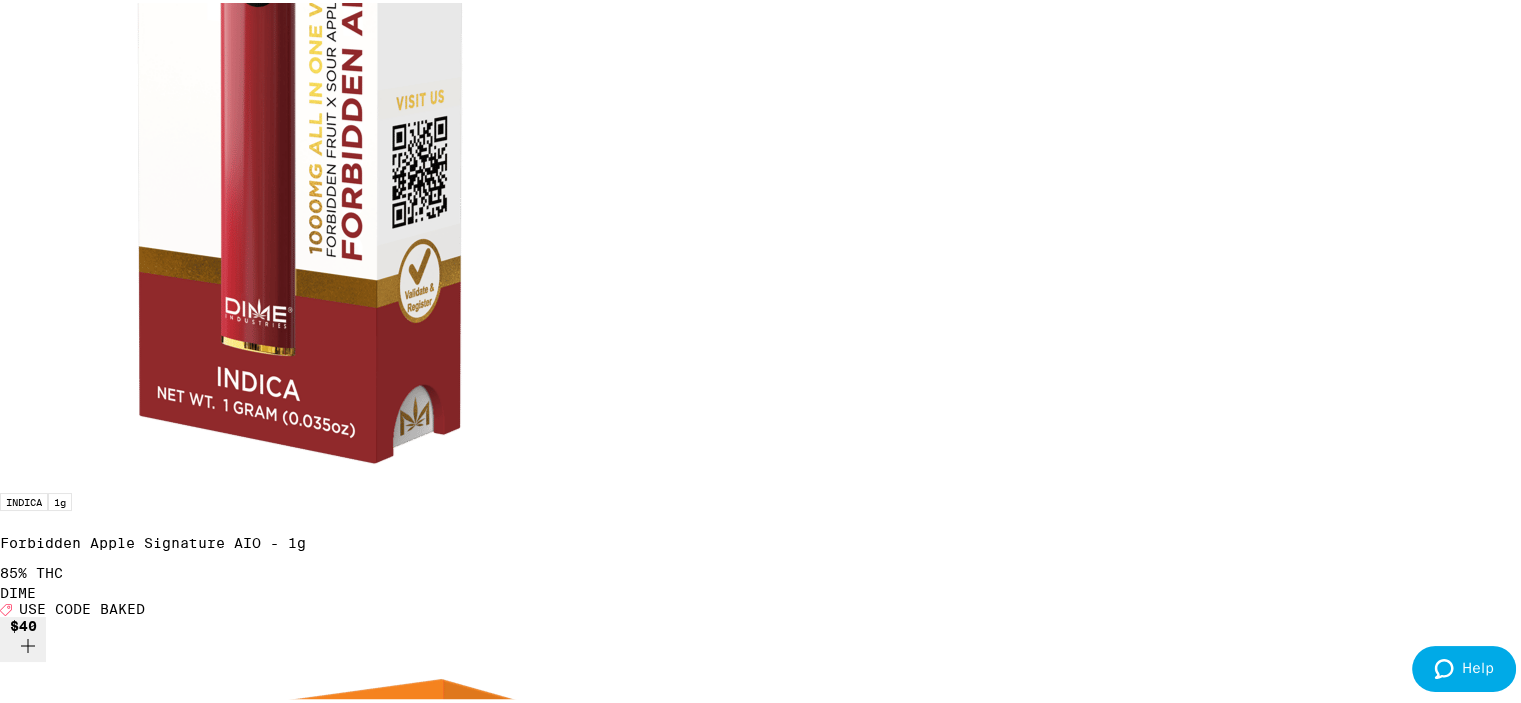 click 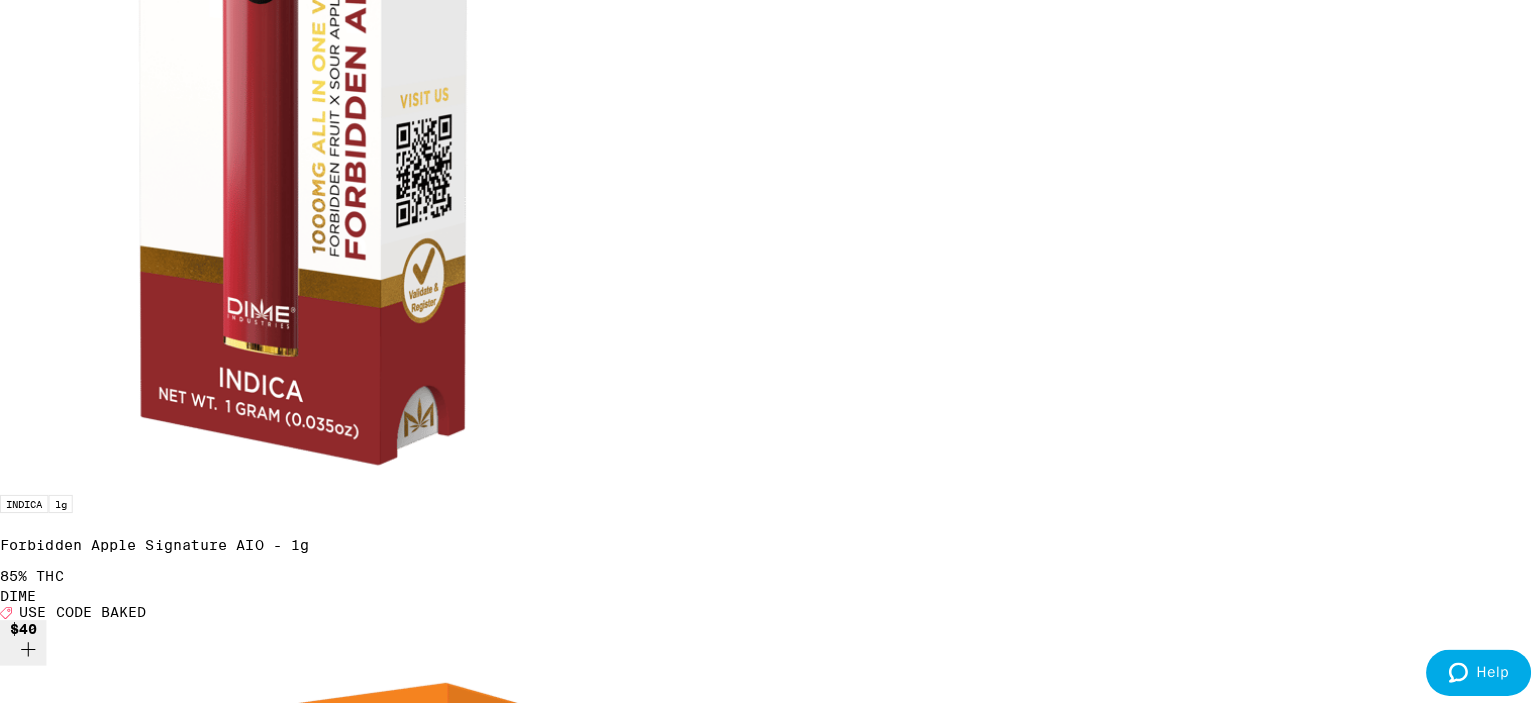 scroll, scrollTop: 0, scrollLeft: 5952, axis: horizontal 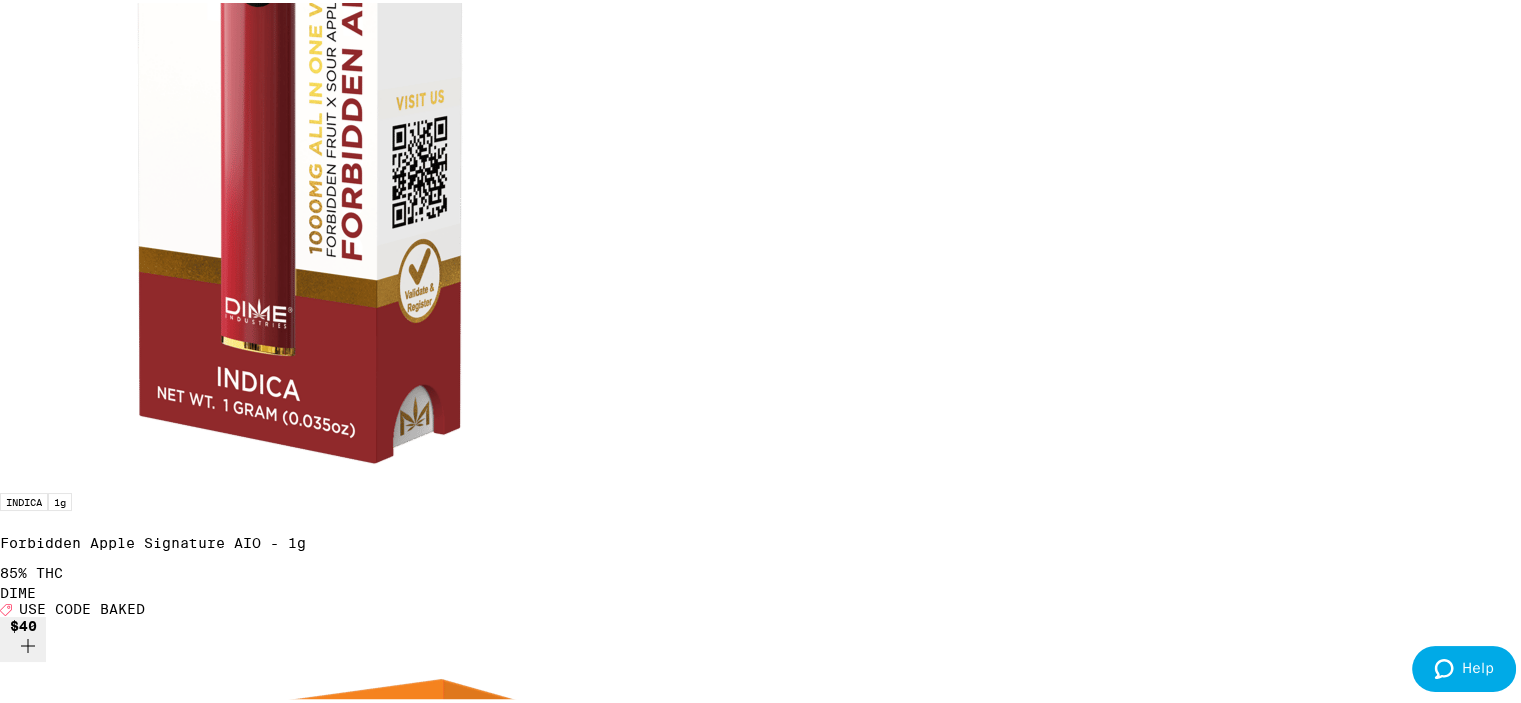 click at bounding box center [0, 24551] 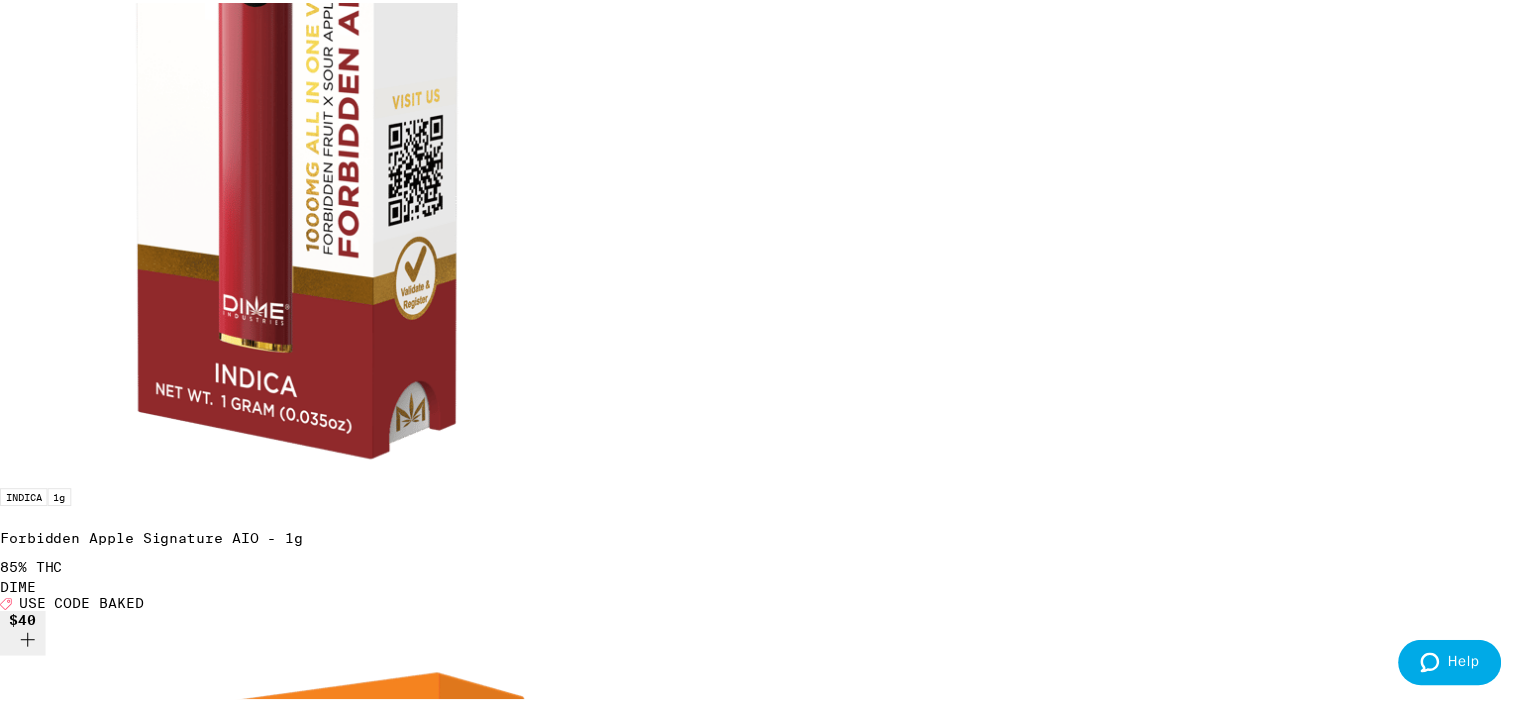 scroll, scrollTop: 0, scrollLeft: 0, axis: both 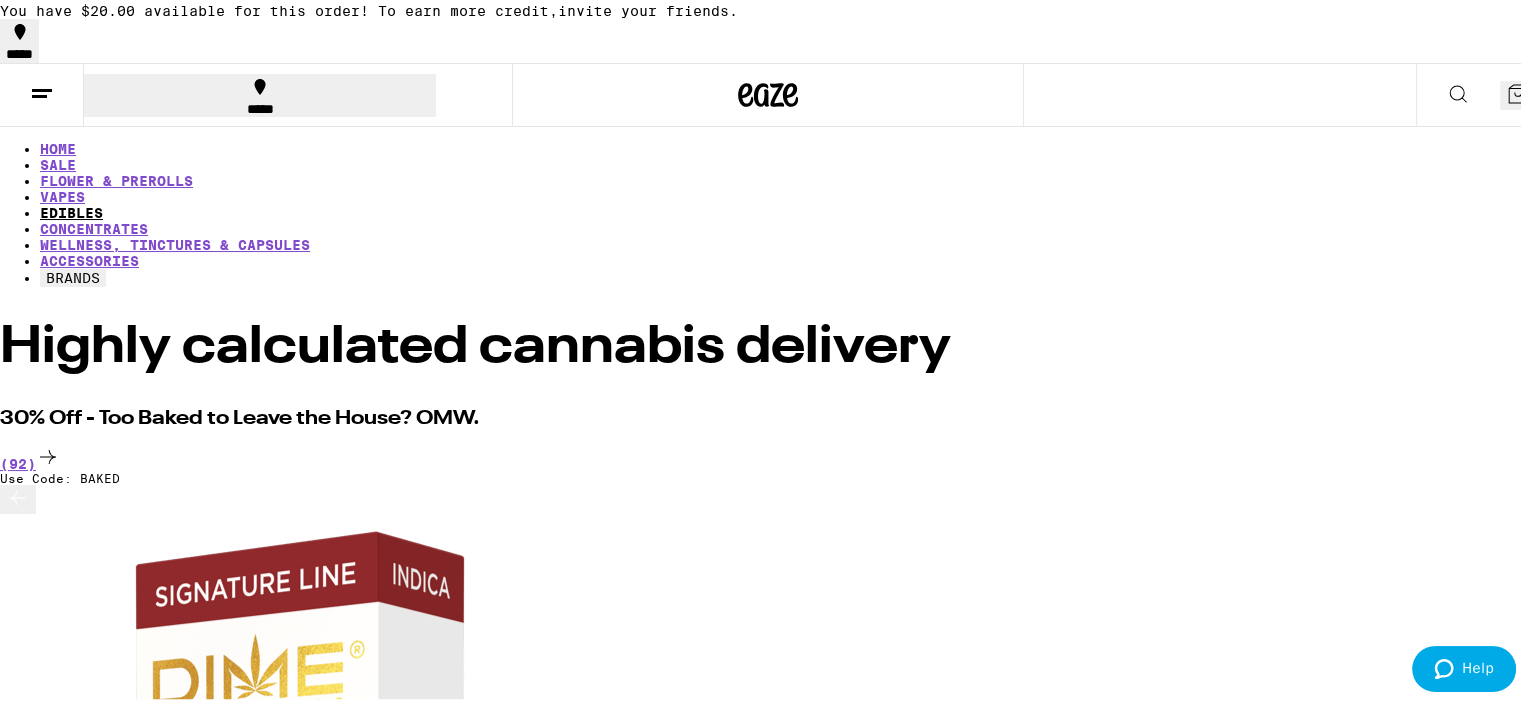 click on "EDIBLES" at bounding box center (71, 210) 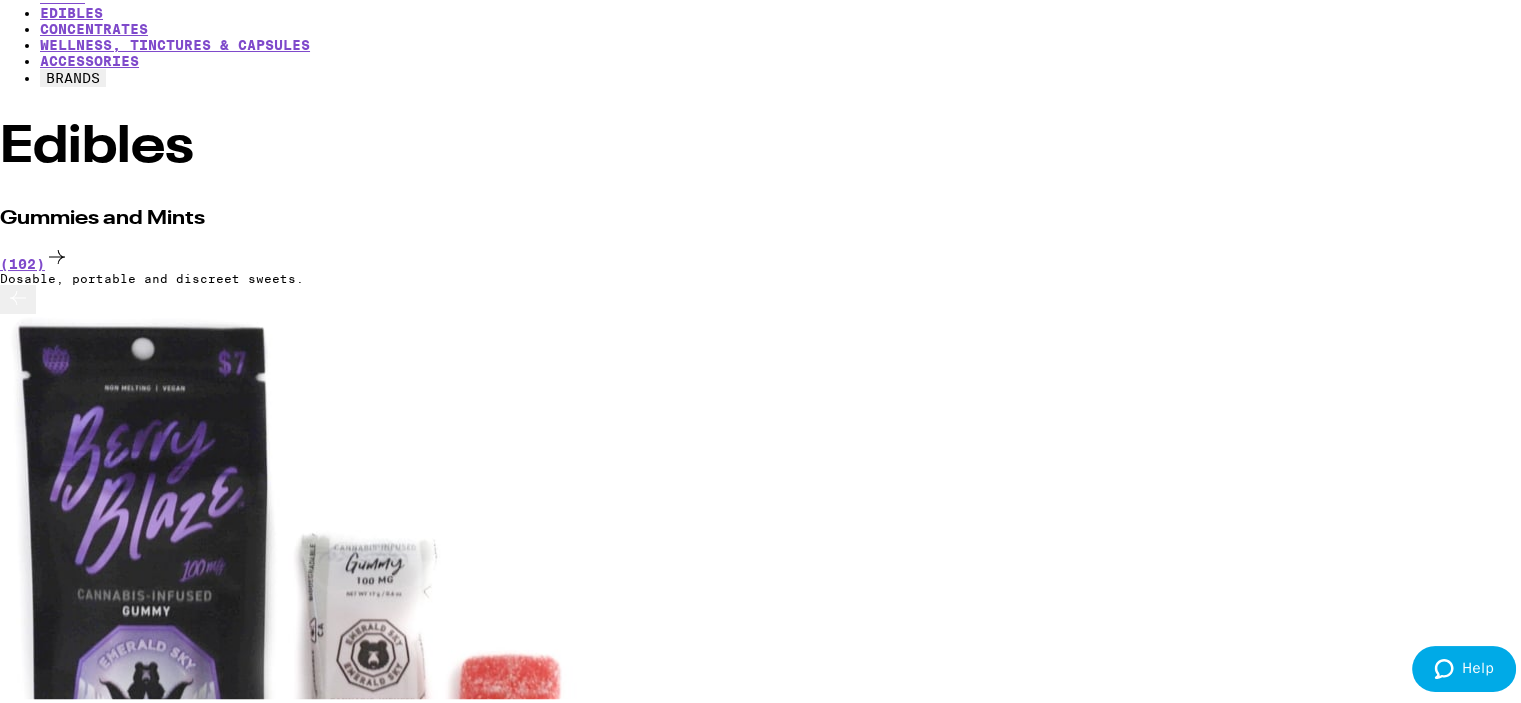 scroll, scrollTop: 100, scrollLeft: 0, axis: vertical 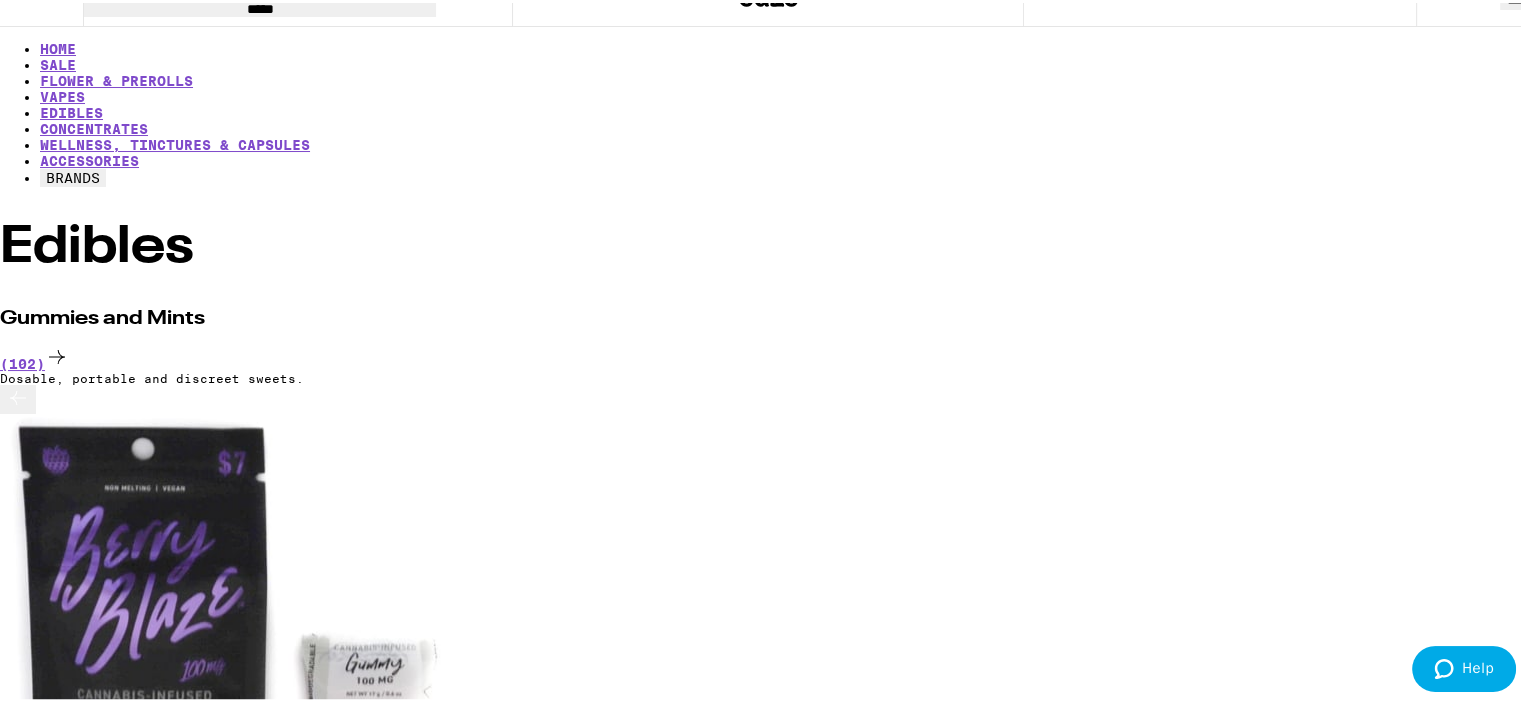 click 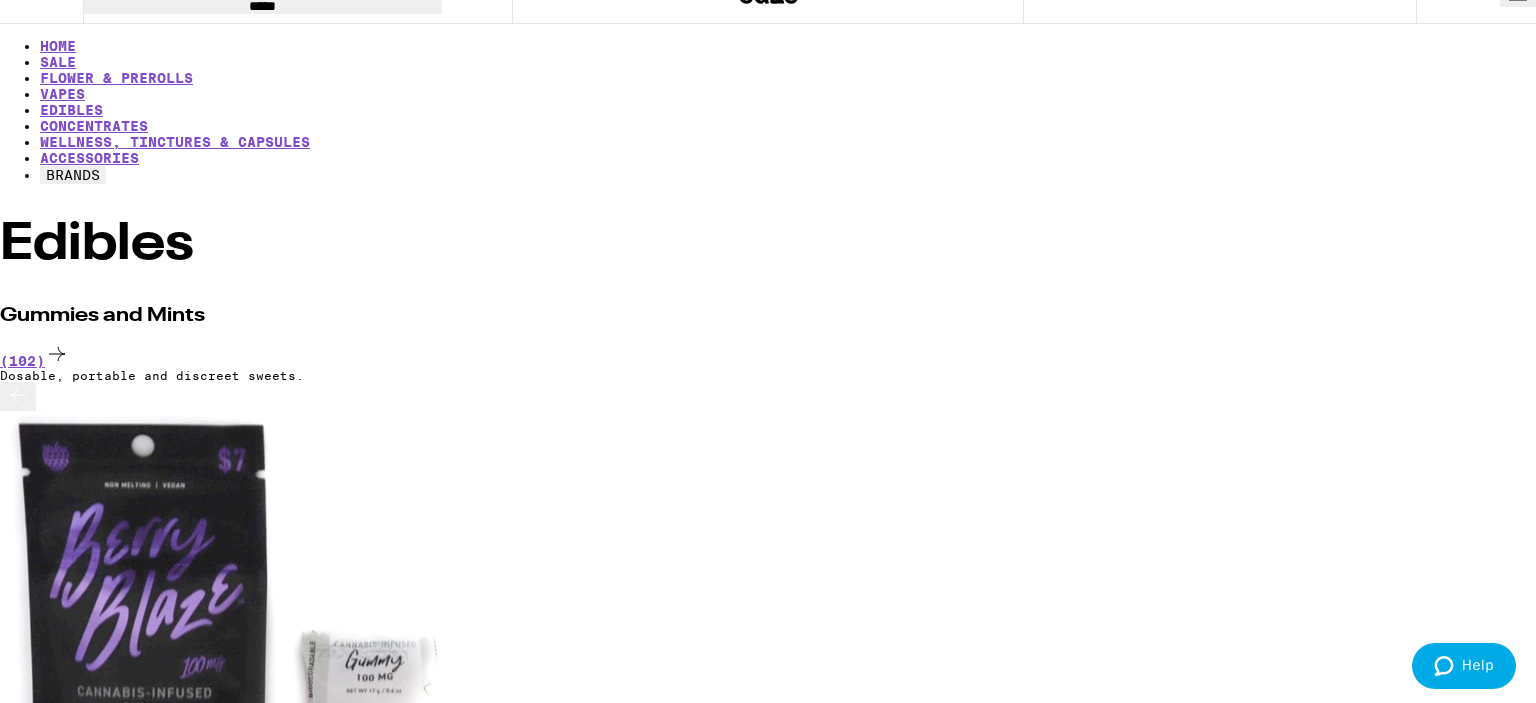 click 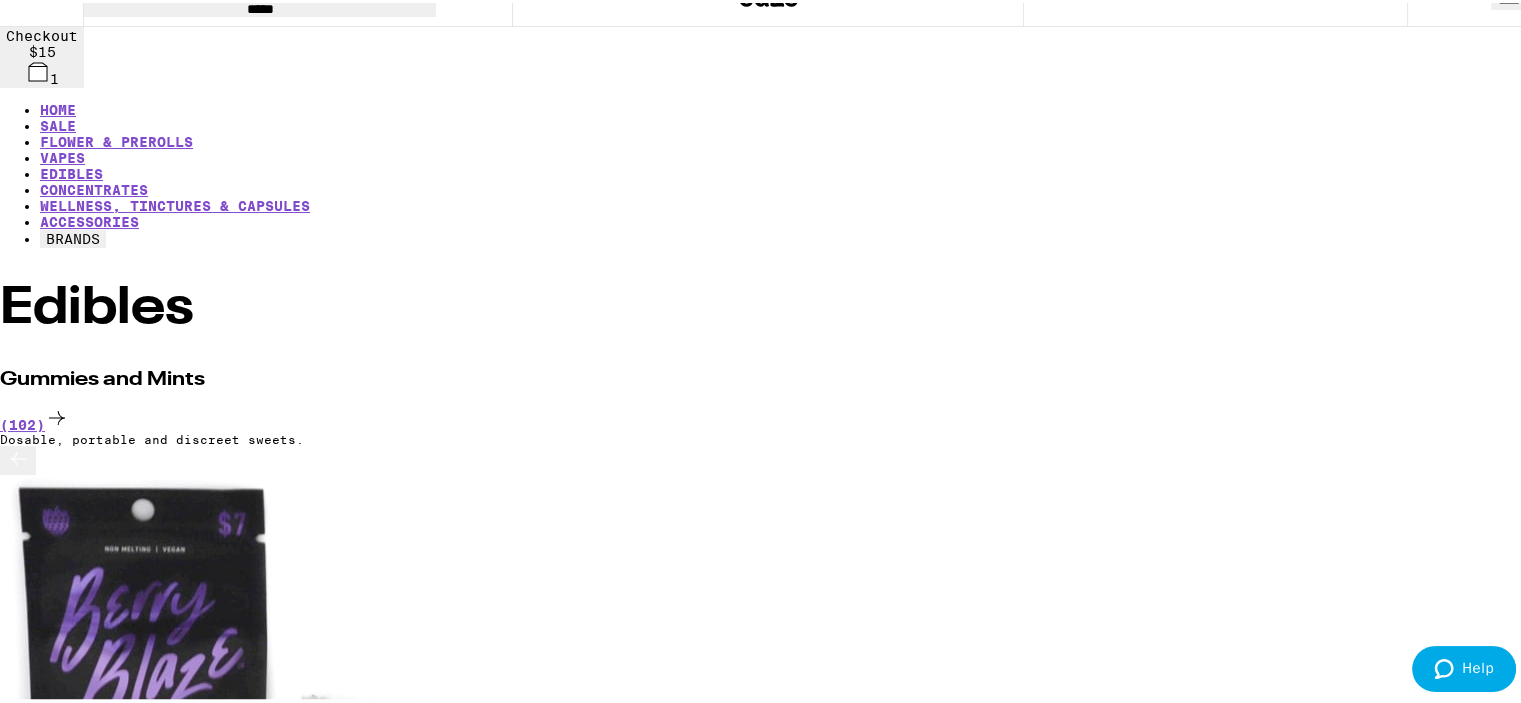 click 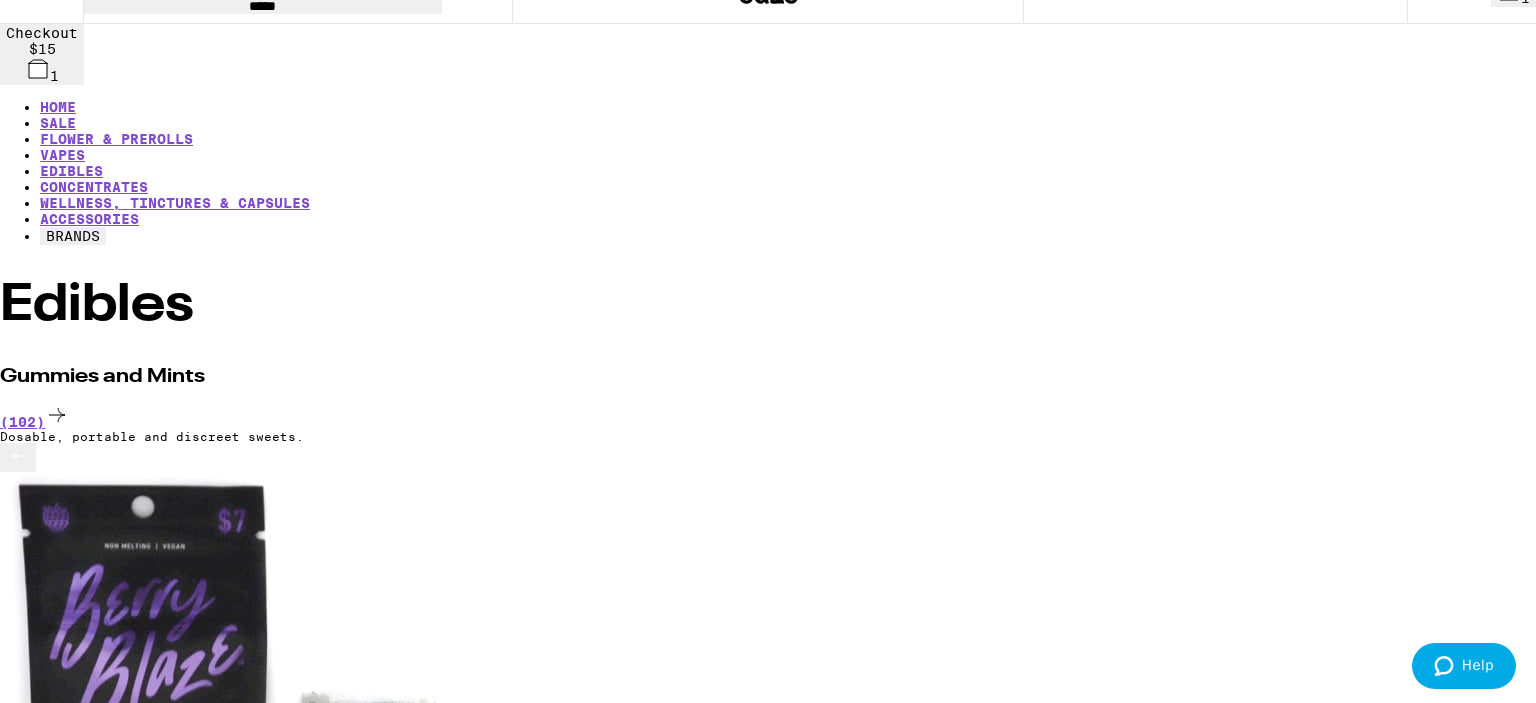 click 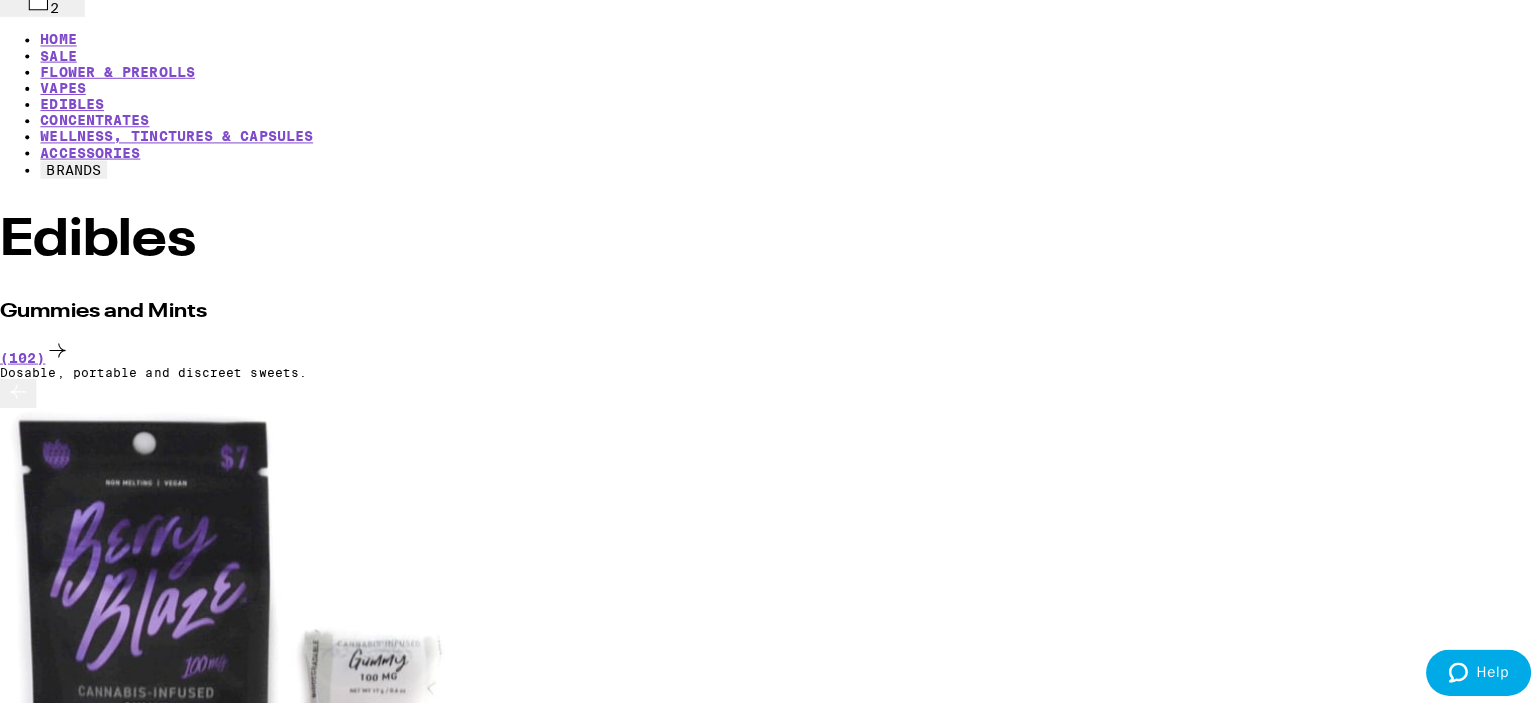 scroll, scrollTop: 0, scrollLeft: 0, axis: both 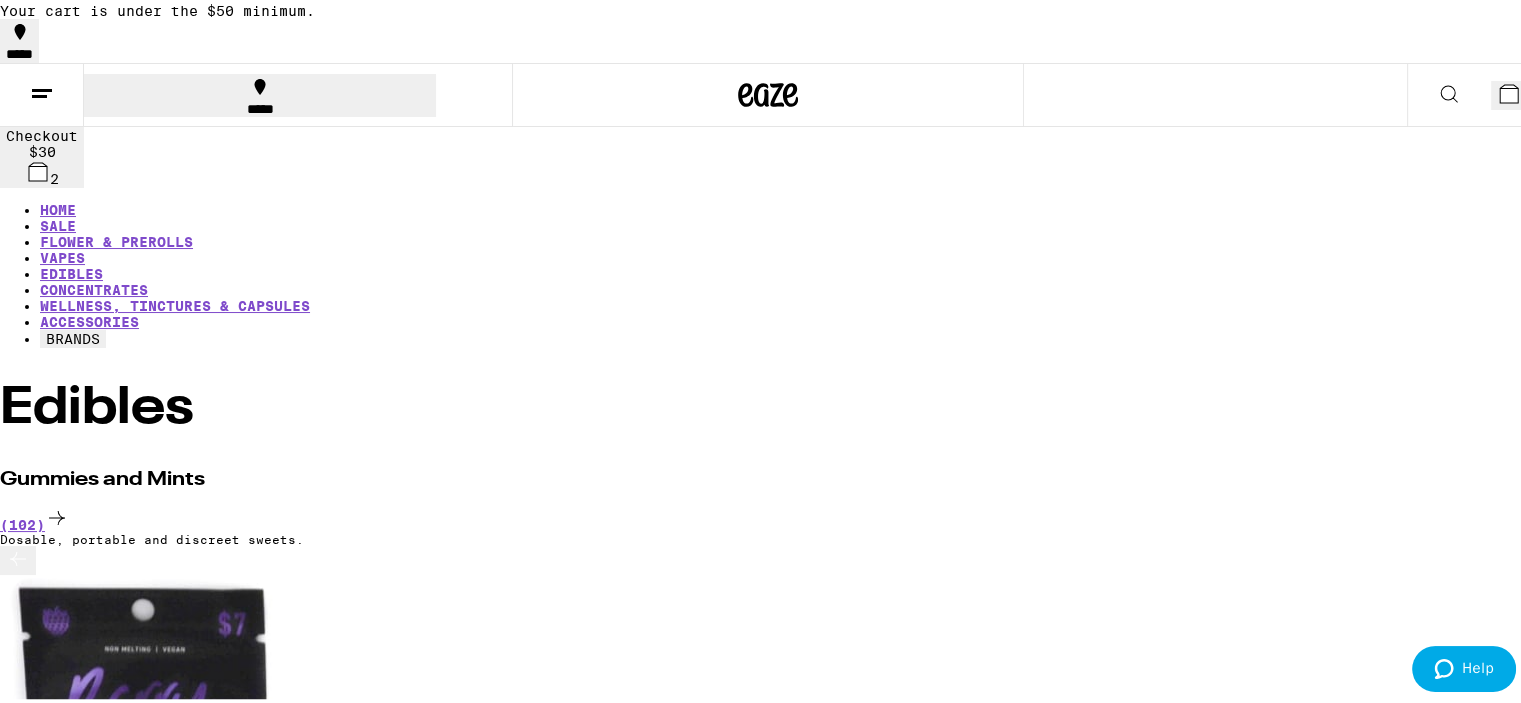 click on "2" at bounding box center (1525, 98) 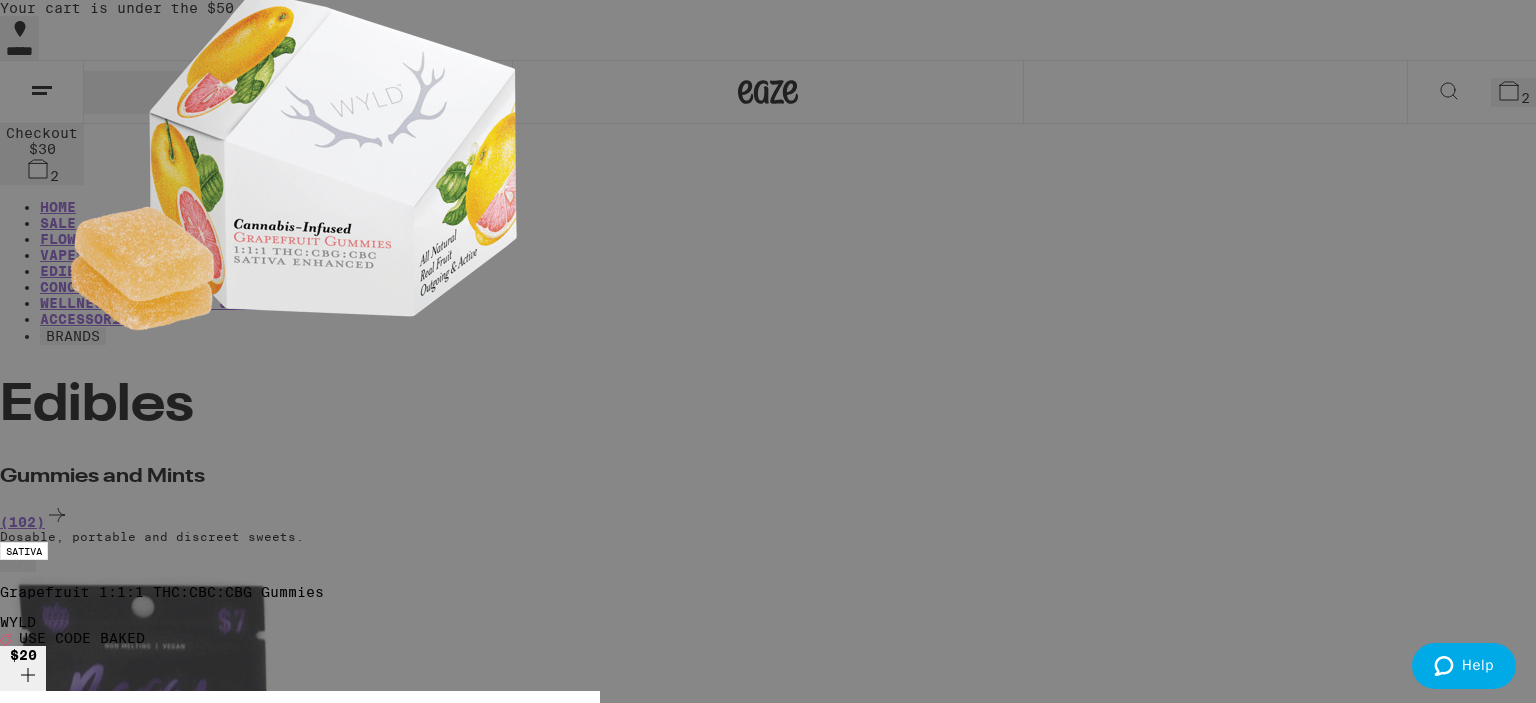 click 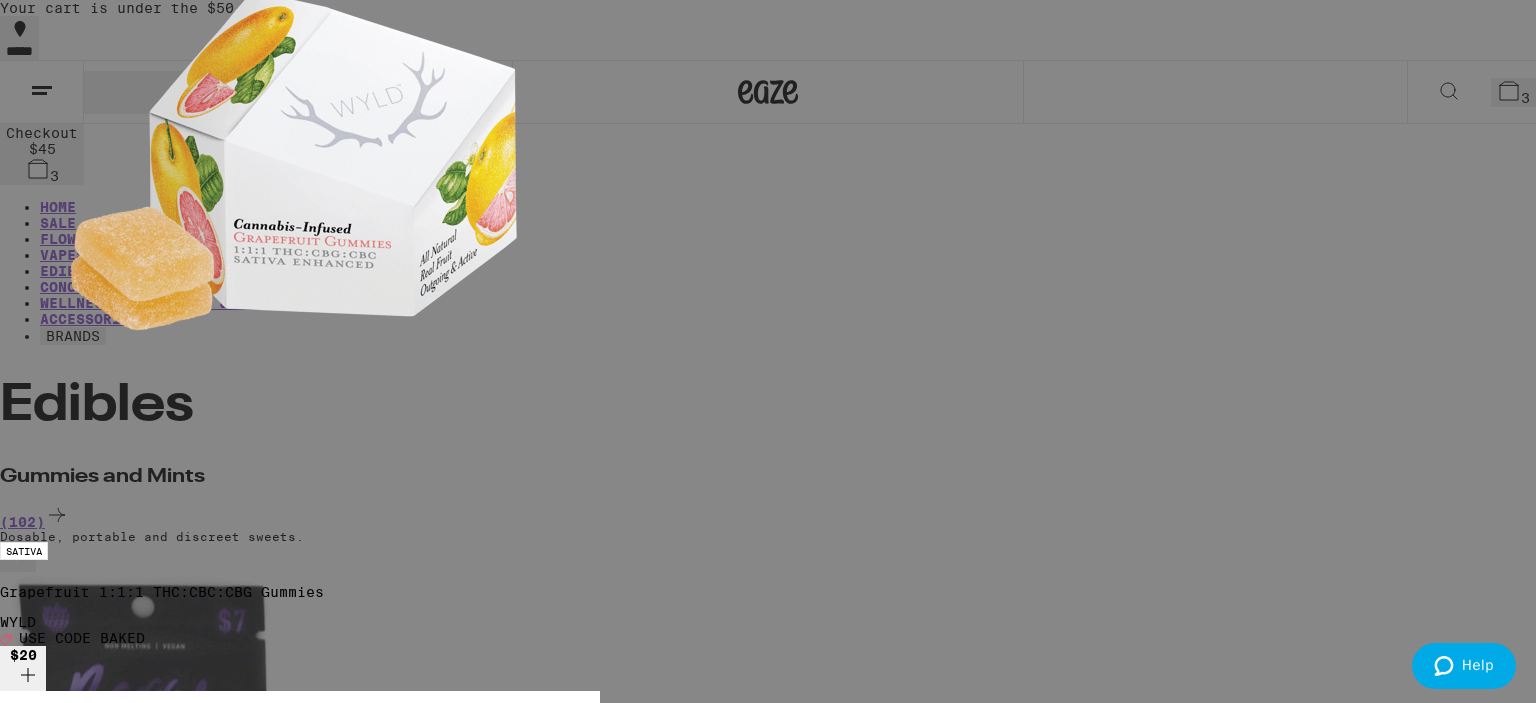 click 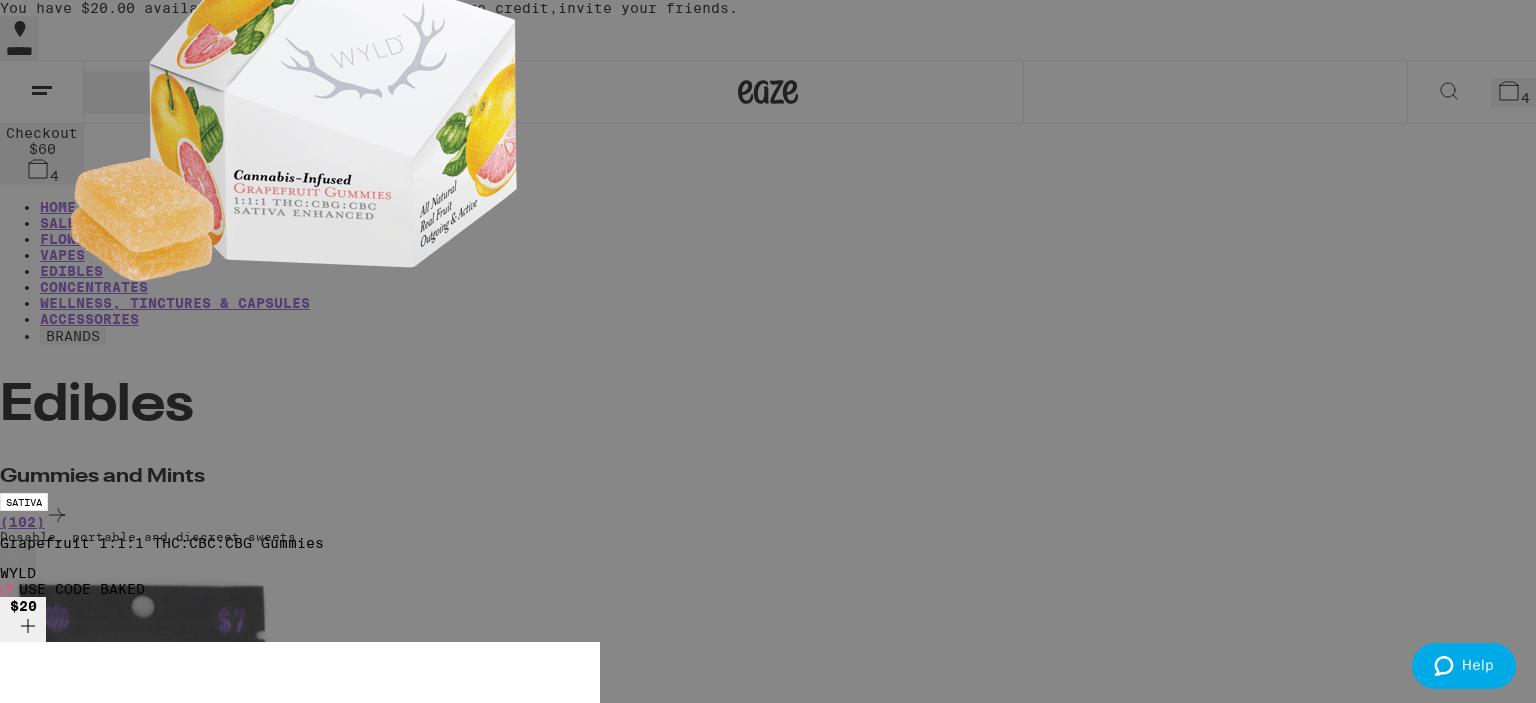 click 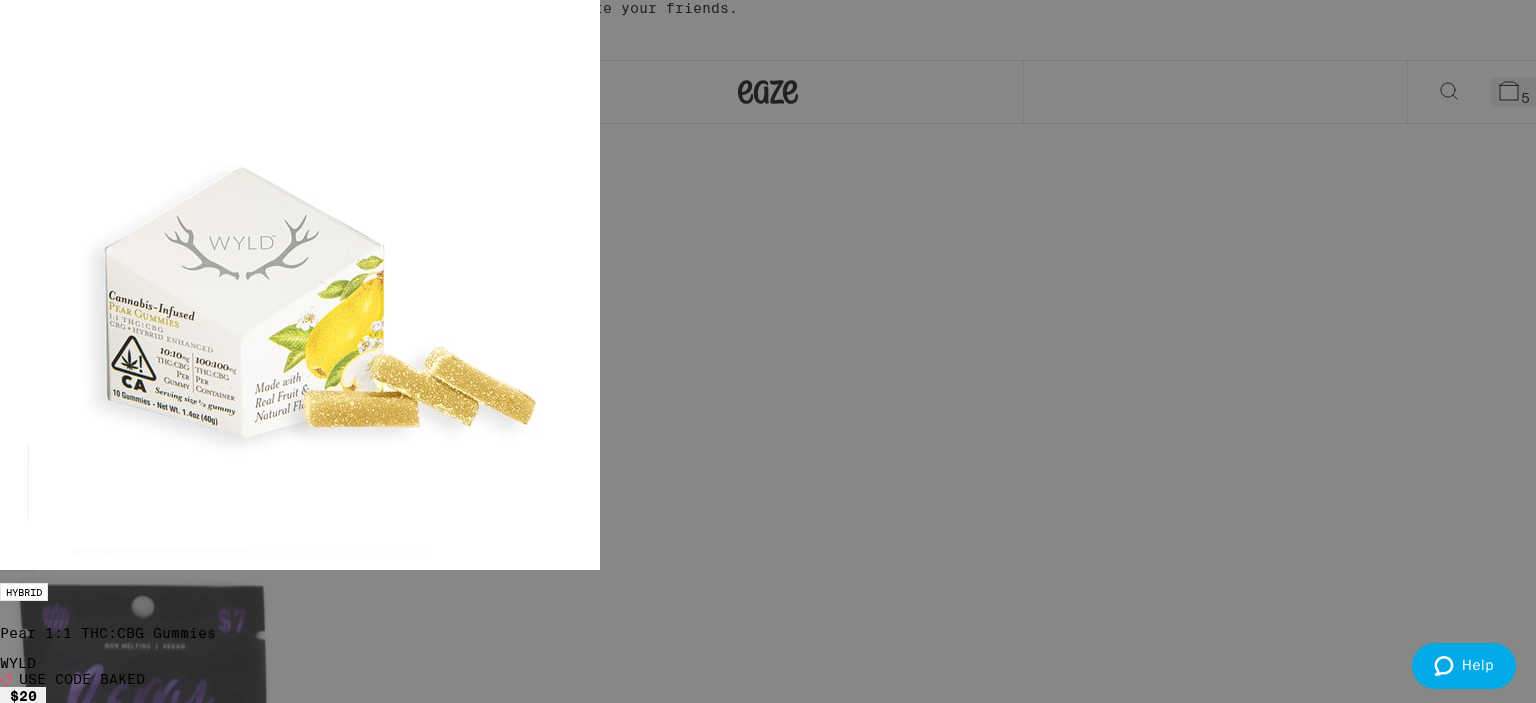 click 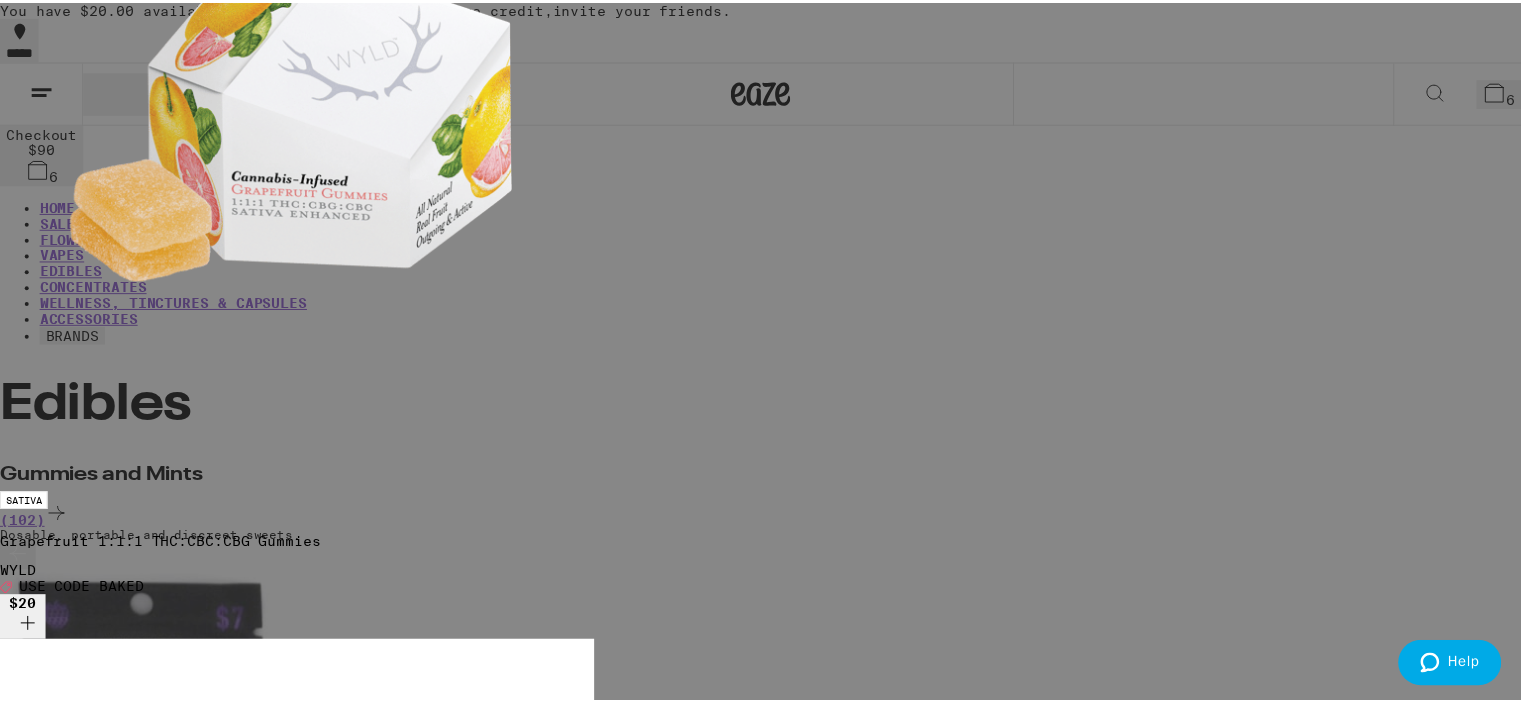 scroll, scrollTop: 316, scrollLeft: 0, axis: vertical 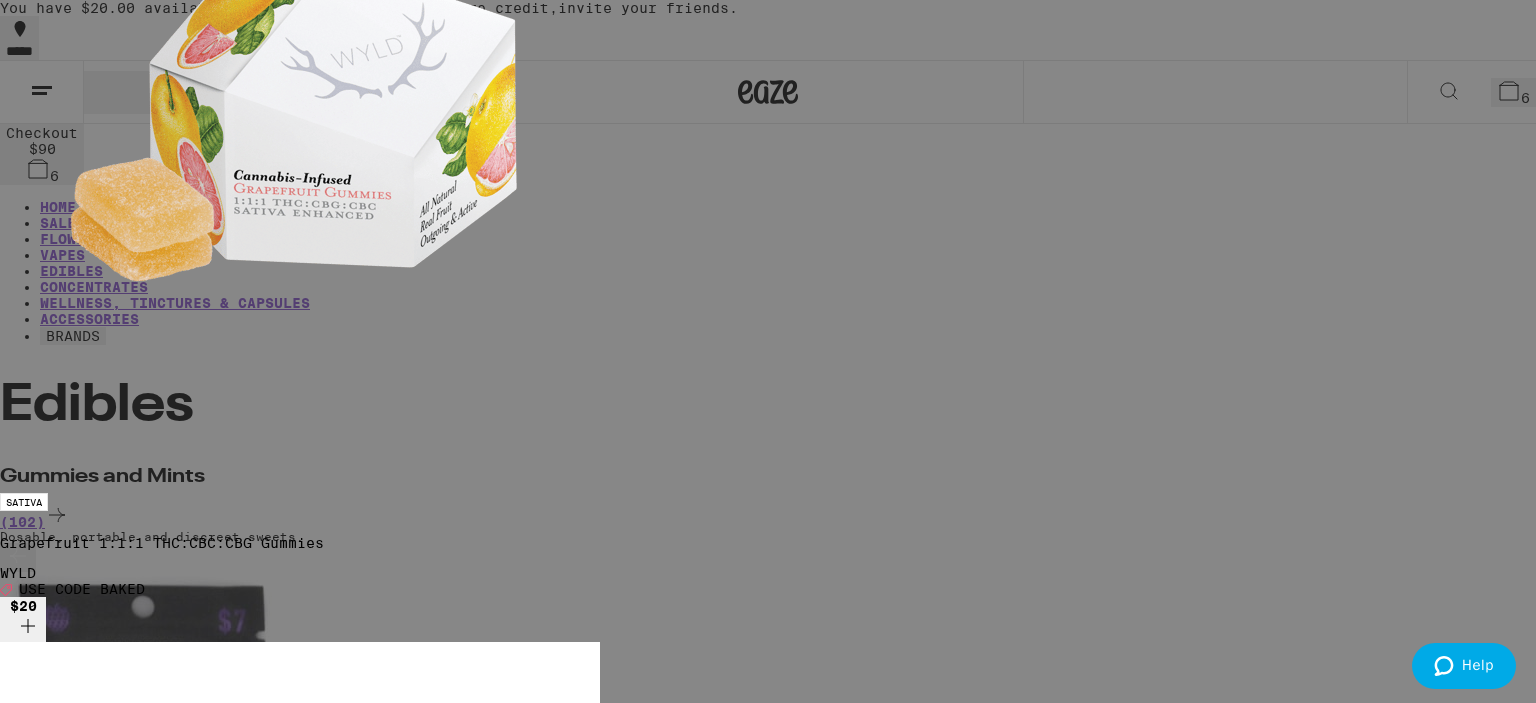 click on "Checkout" at bounding box center [153, 6221] 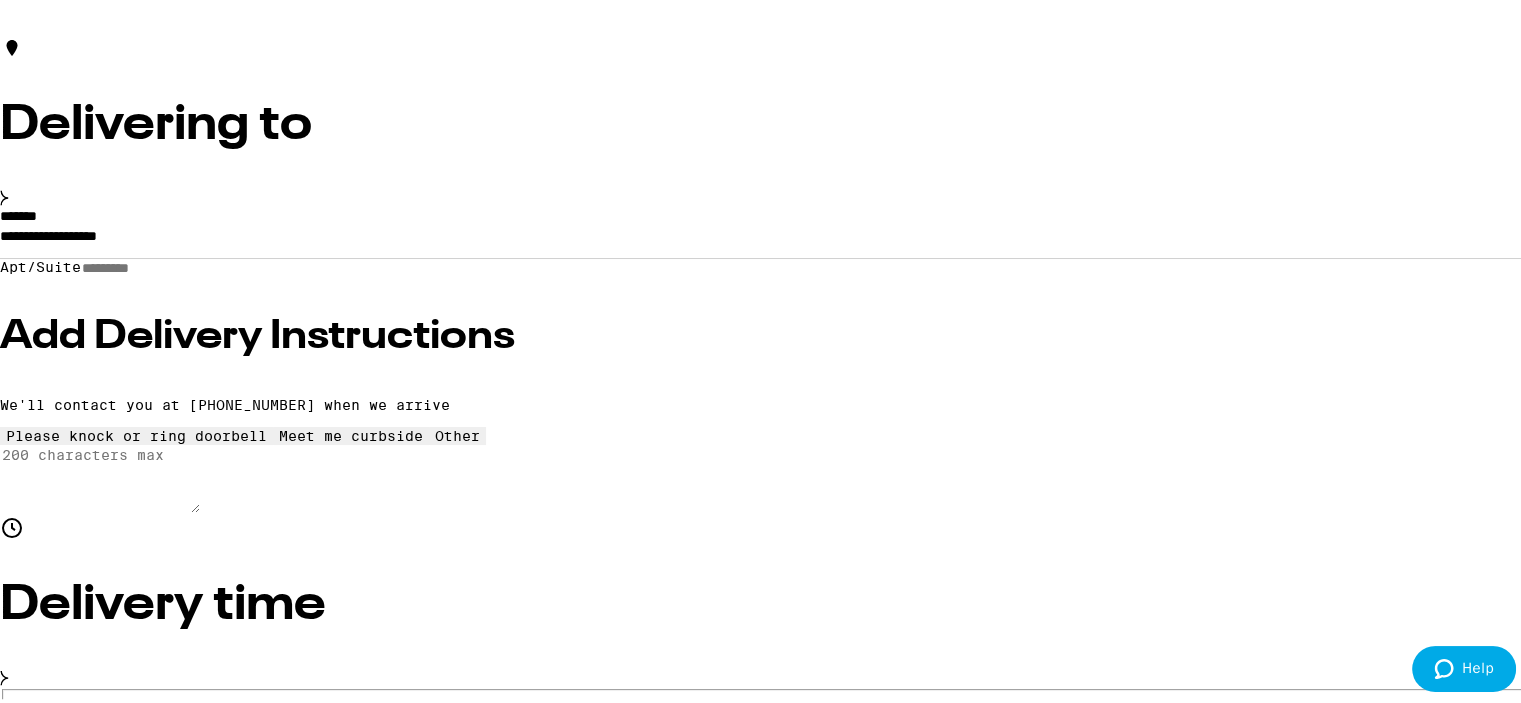 scroll, scrollTop: 200, scrollLeft: 0, axis: vertical 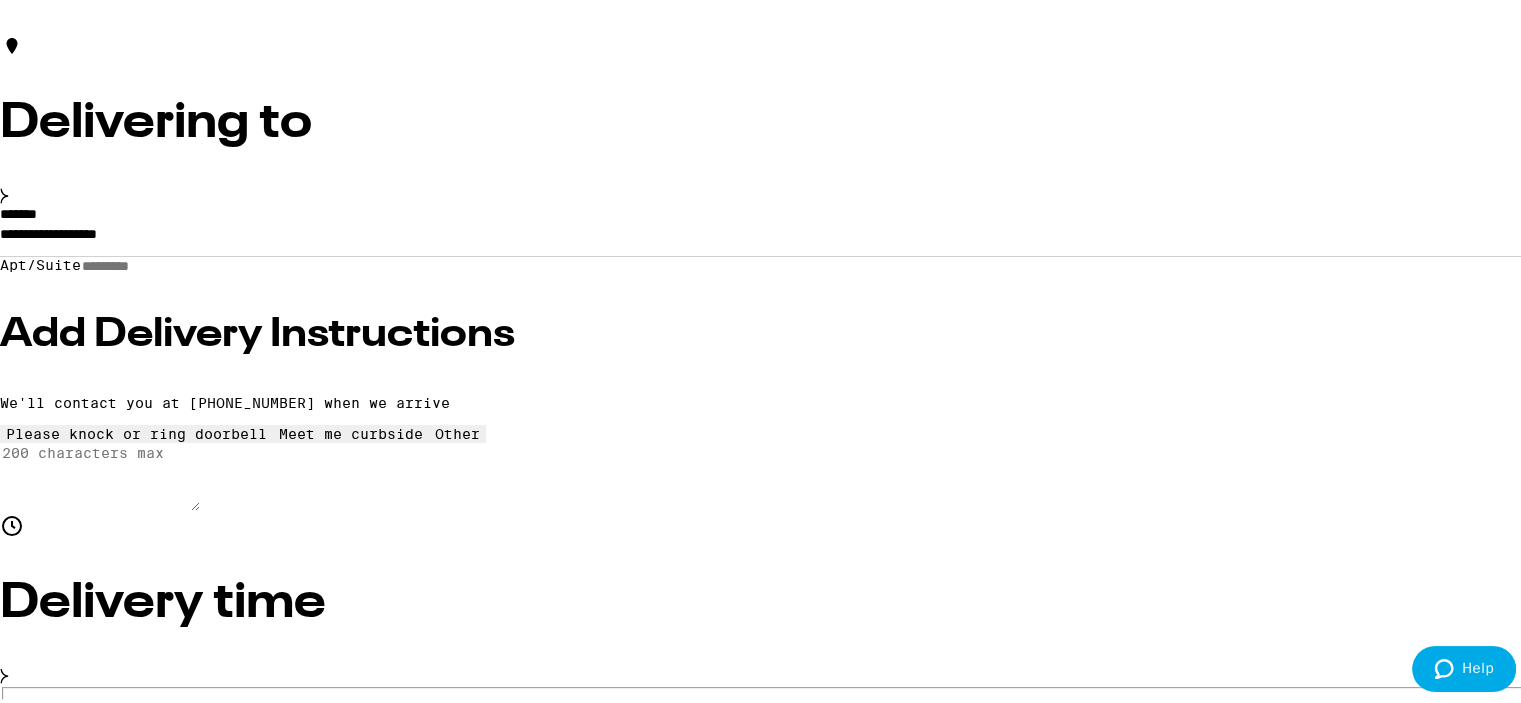 drag, startPoint x: 448, startPoint y: 263, endPoint x: 60, endPoint y: 257, distance: 388.0464 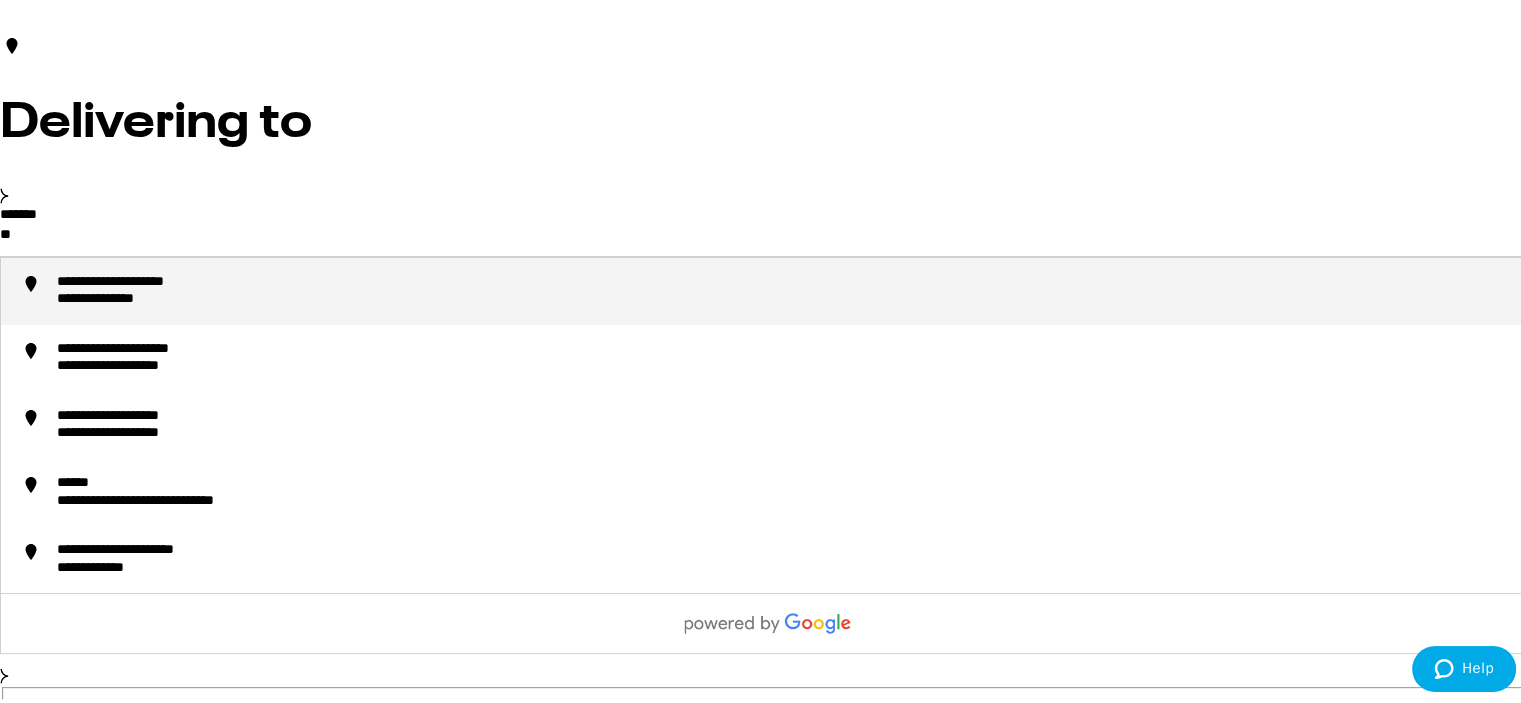 type on "*" 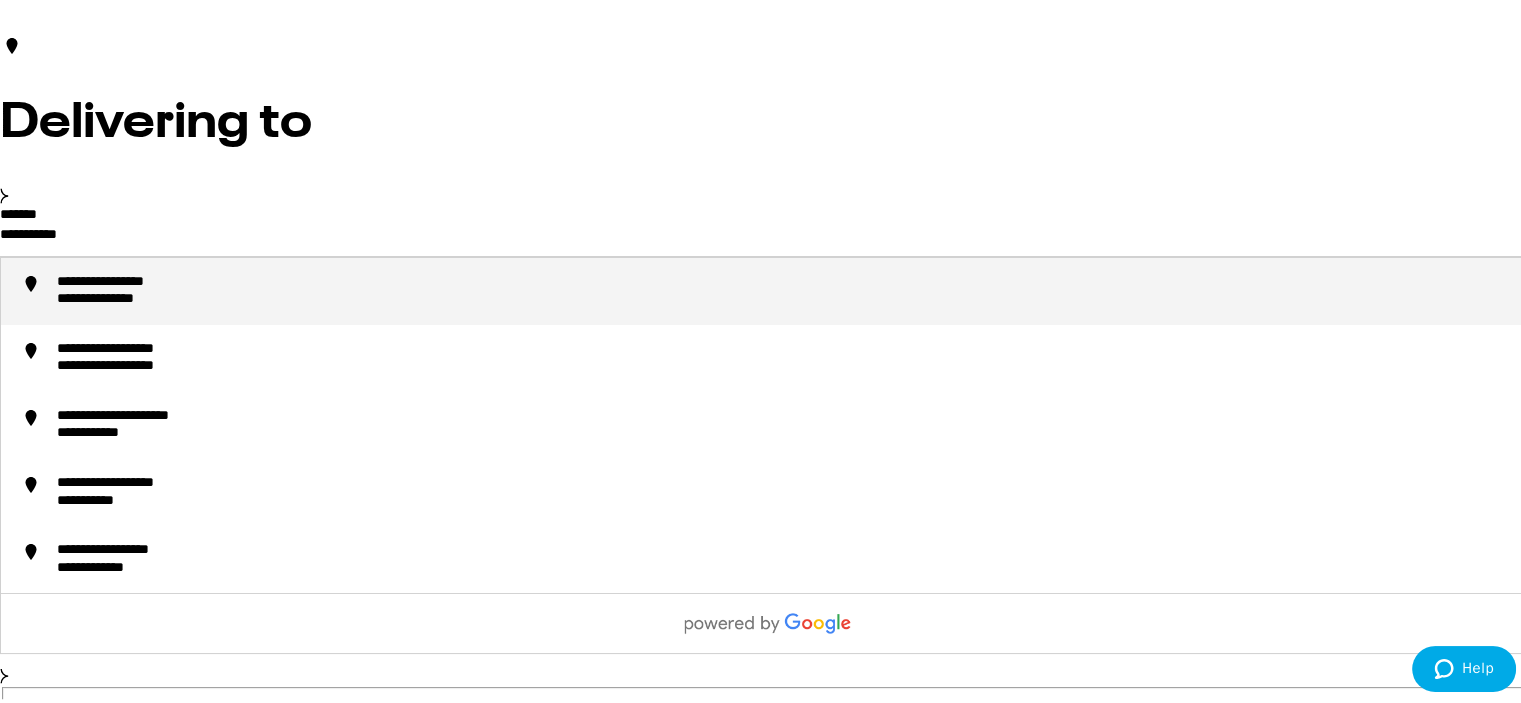 click on "**********" at bounding box center [788, 288] 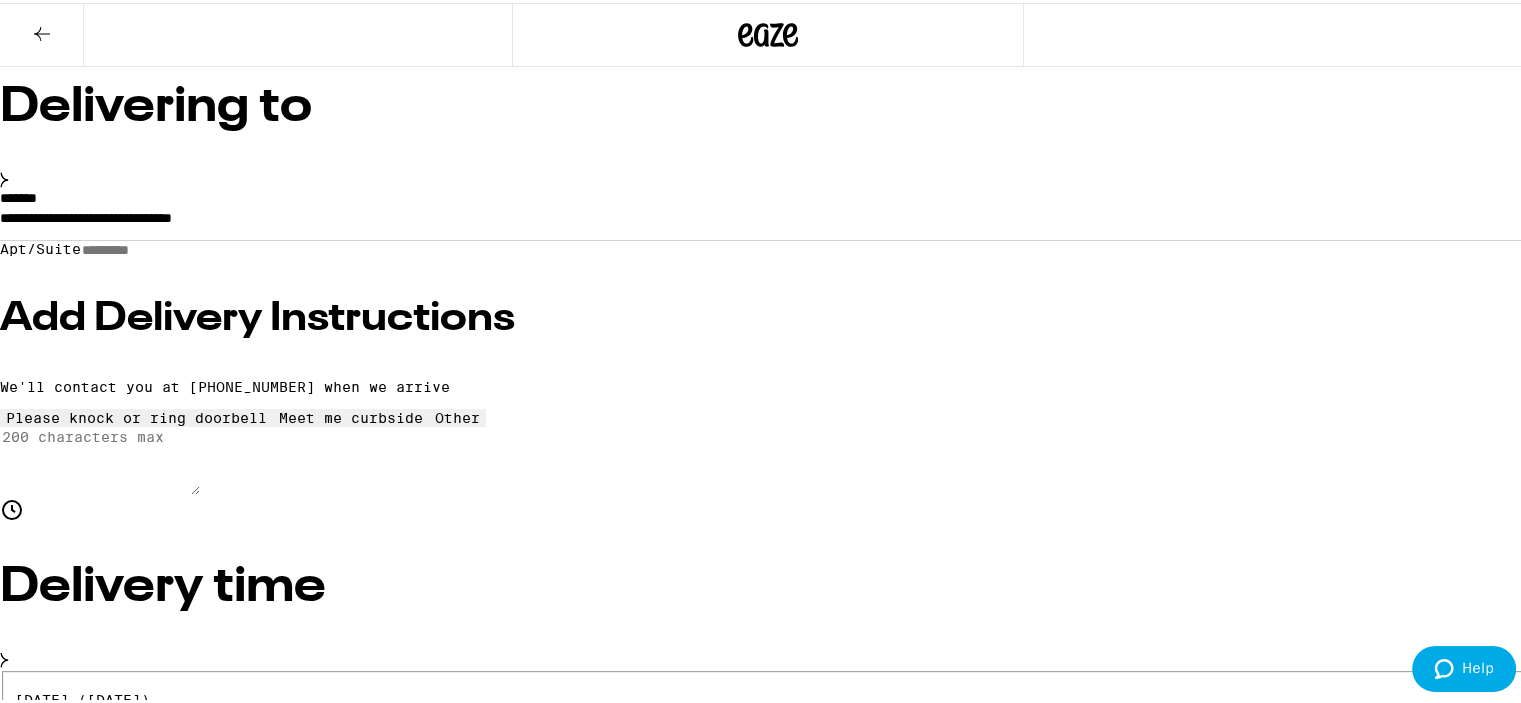 scroll, scrollTop: 136, scrollLeft: 0, axis: vertical 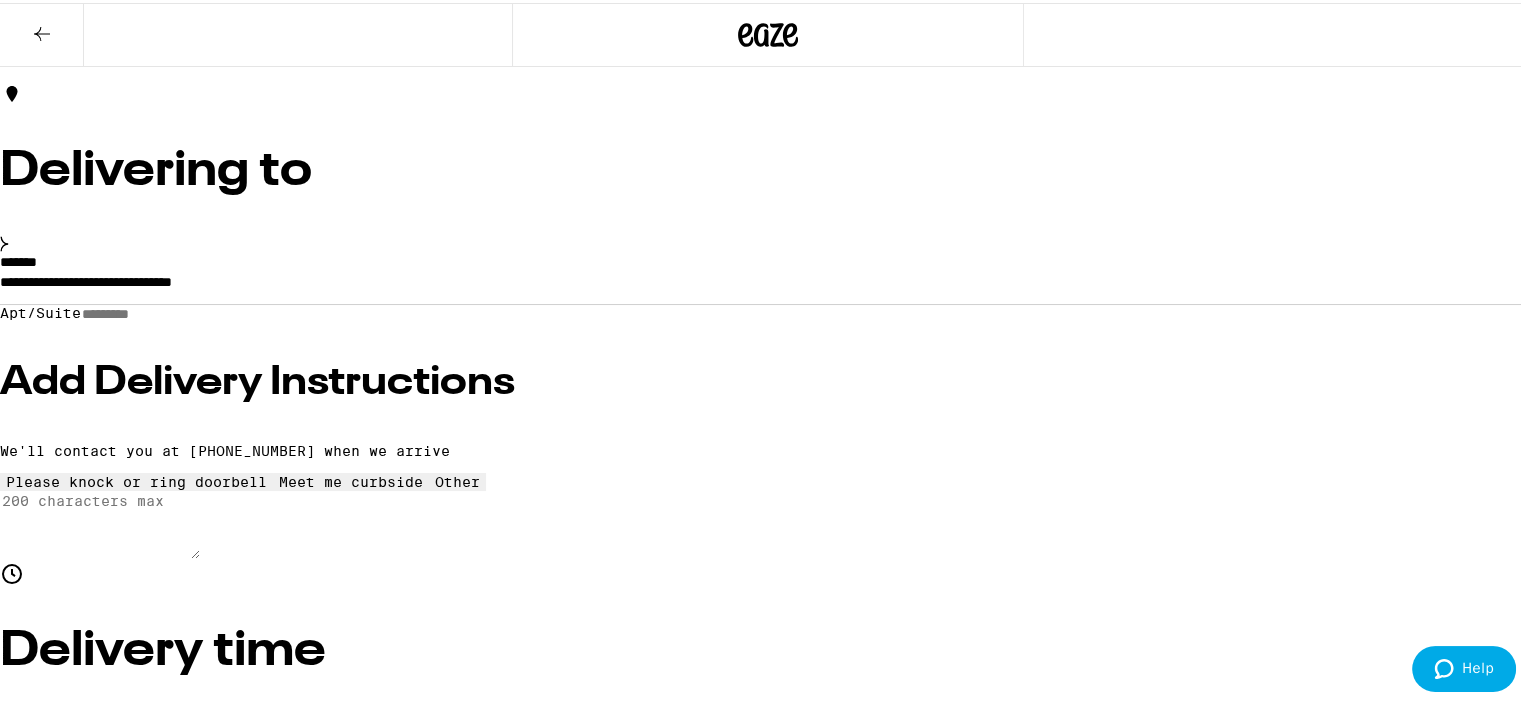 click on "Apt/Suite" at bounding box center [152, 311] 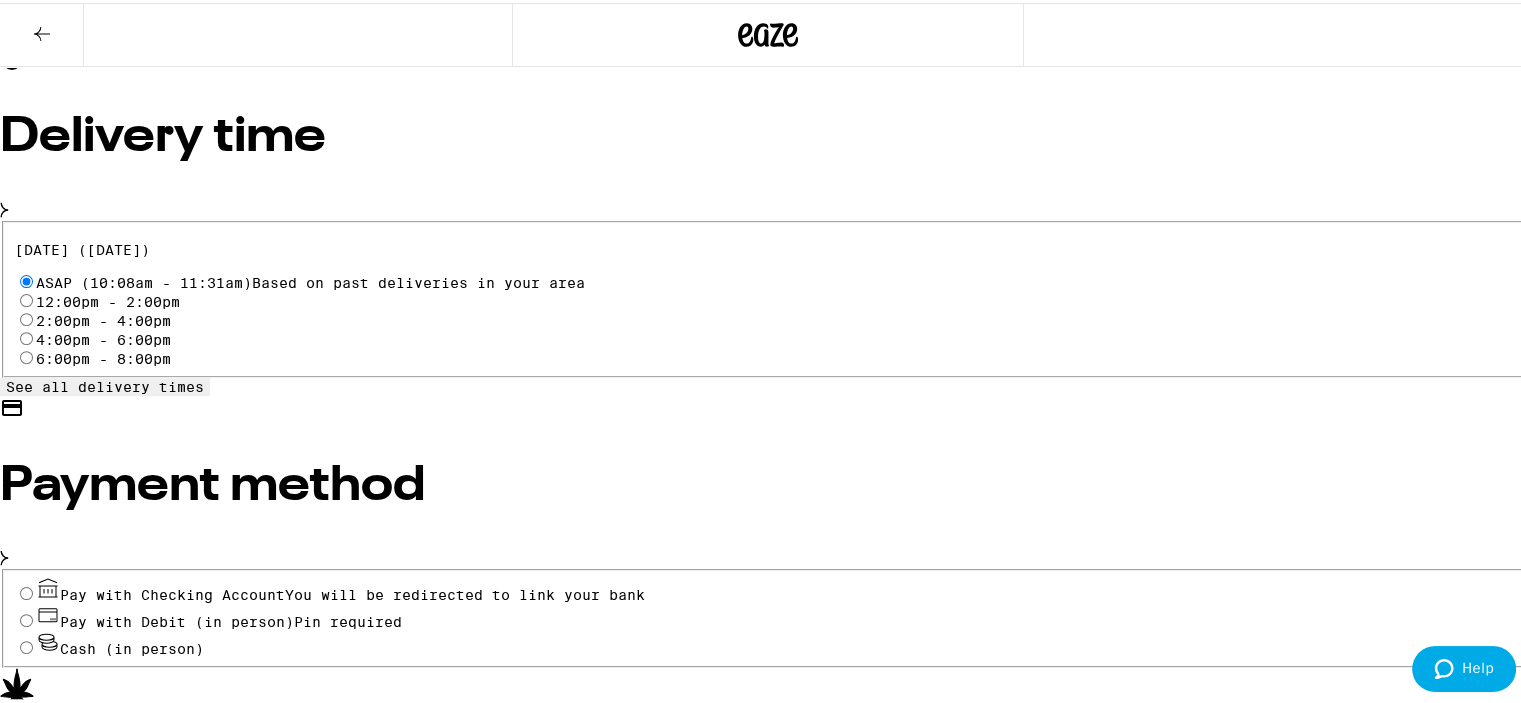 scroll, scrollTop: 651, scrollLeft: 0, axis: vertical 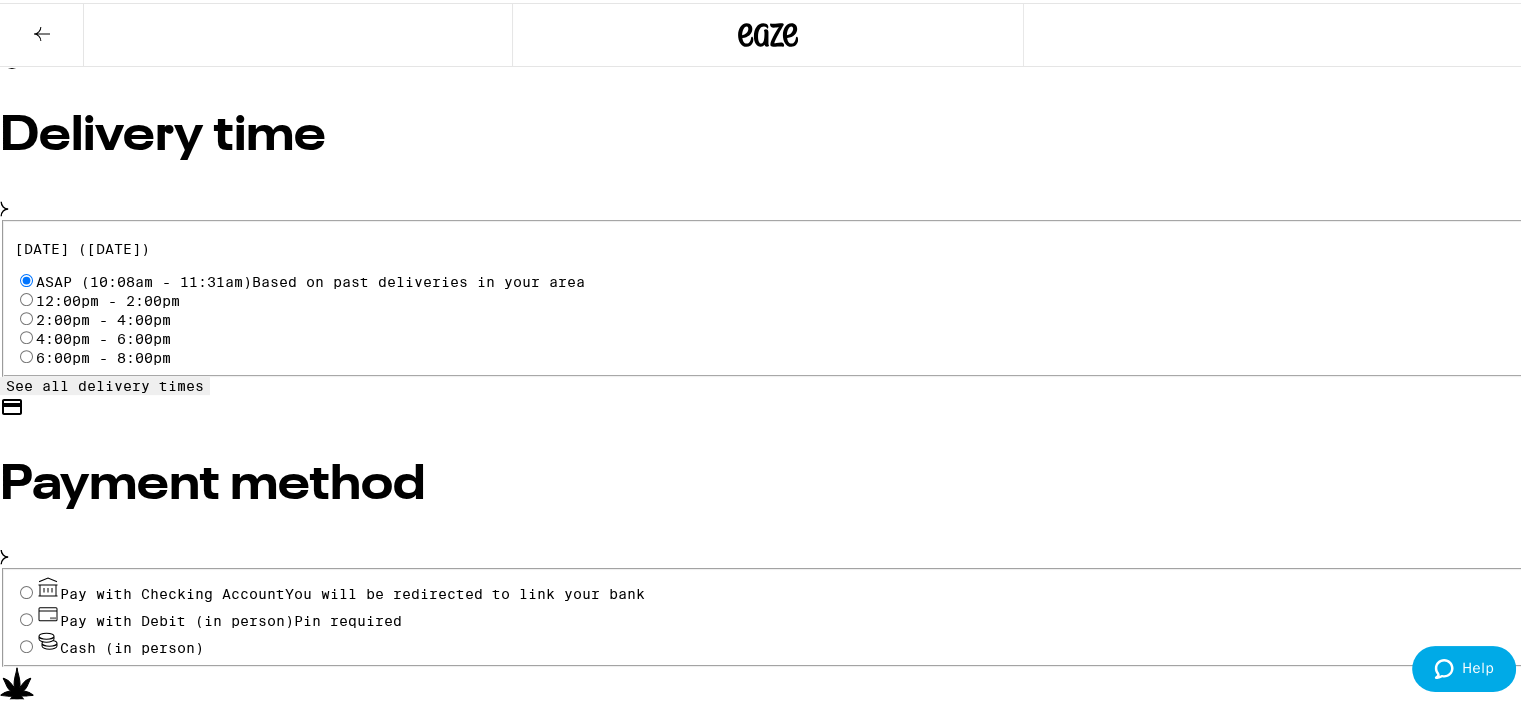 type on "****" 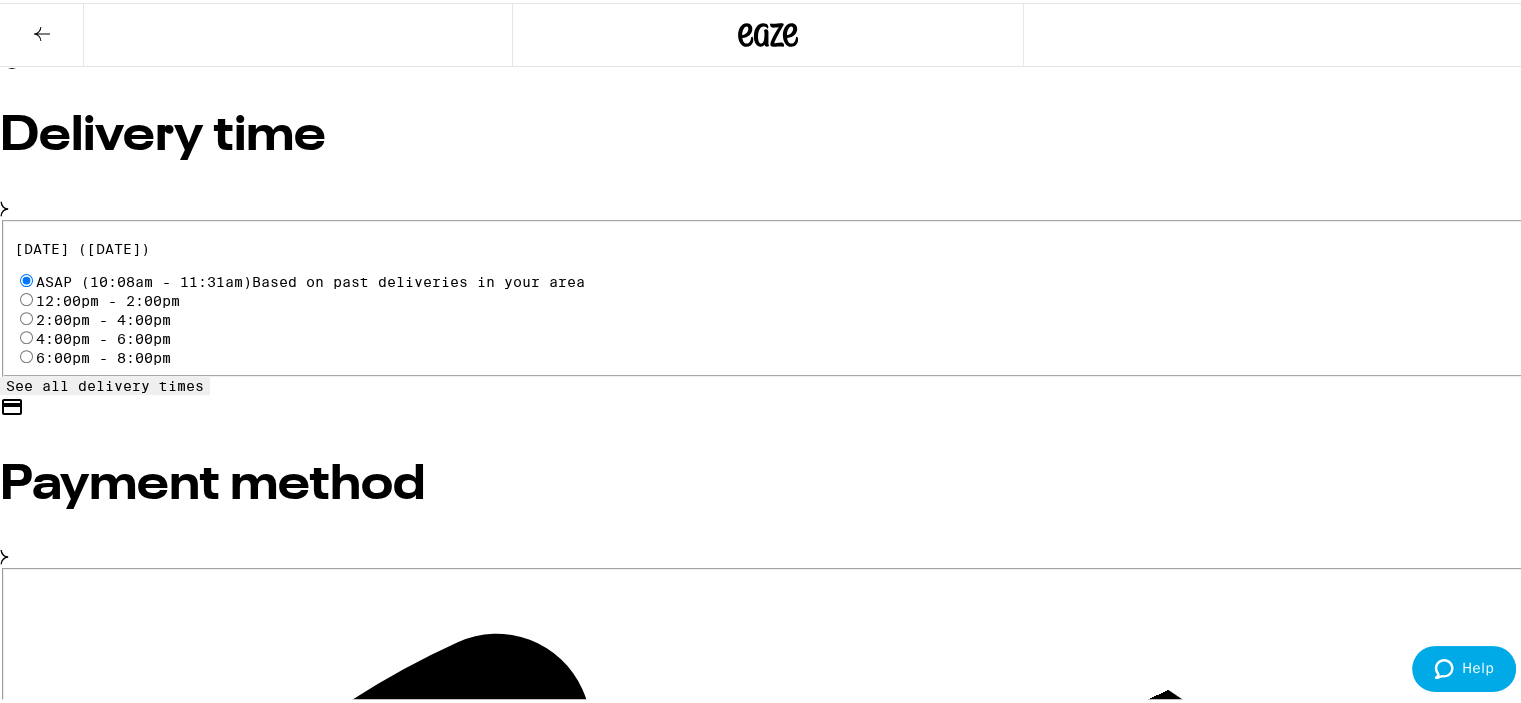 scroll, scrollTop: 0, scrollLeft: 0, axis: both 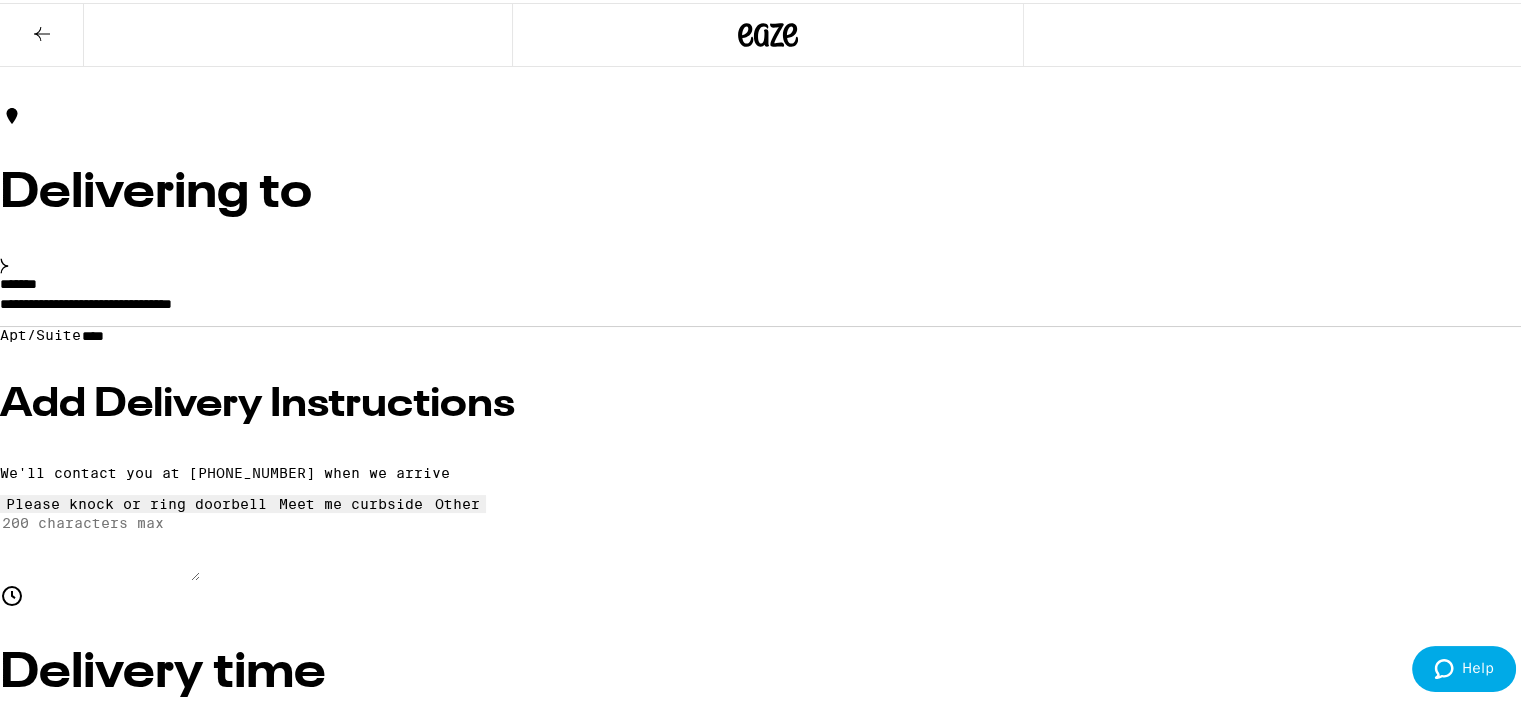 click on "$ 9" at bounding box center [768, 4563] 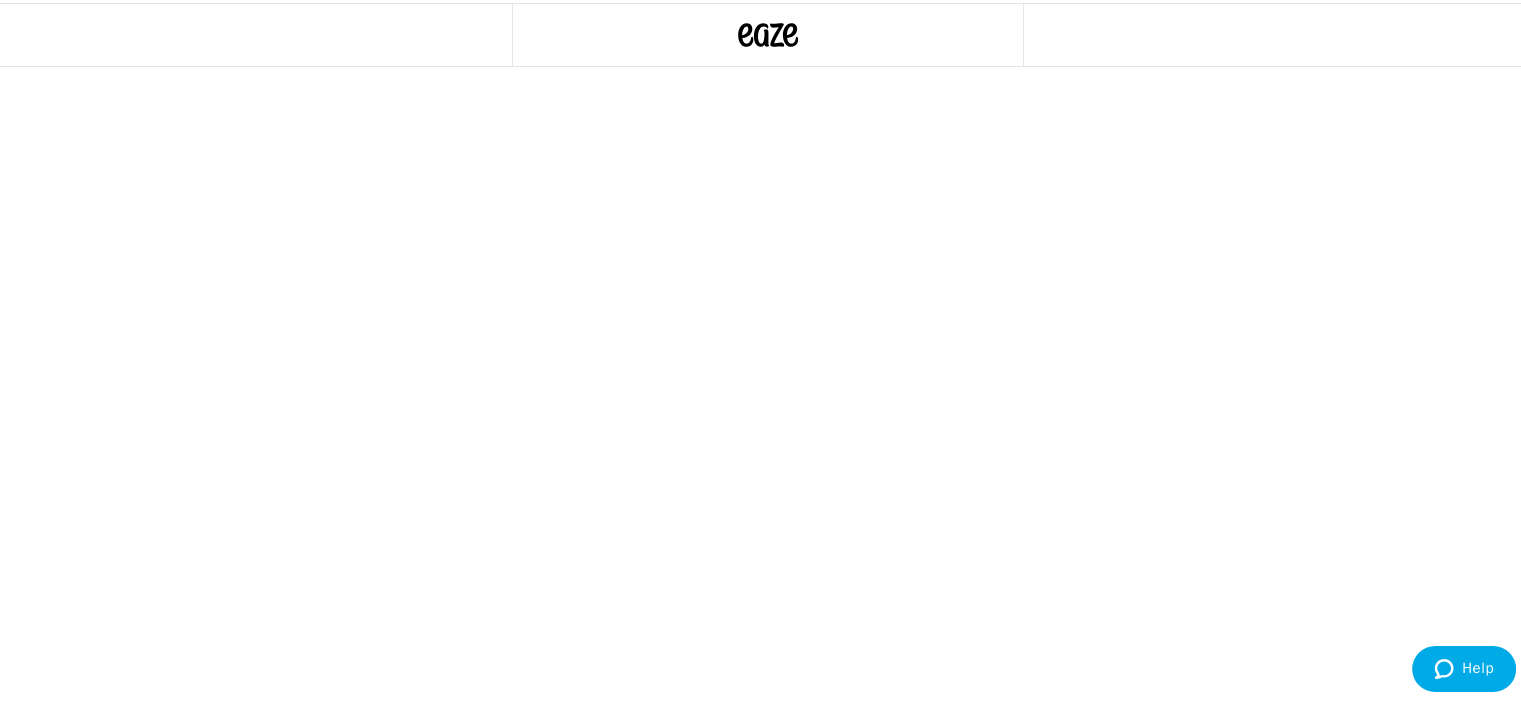 scroll, scrollTop: 0, scrollLeft: 0, axis: both 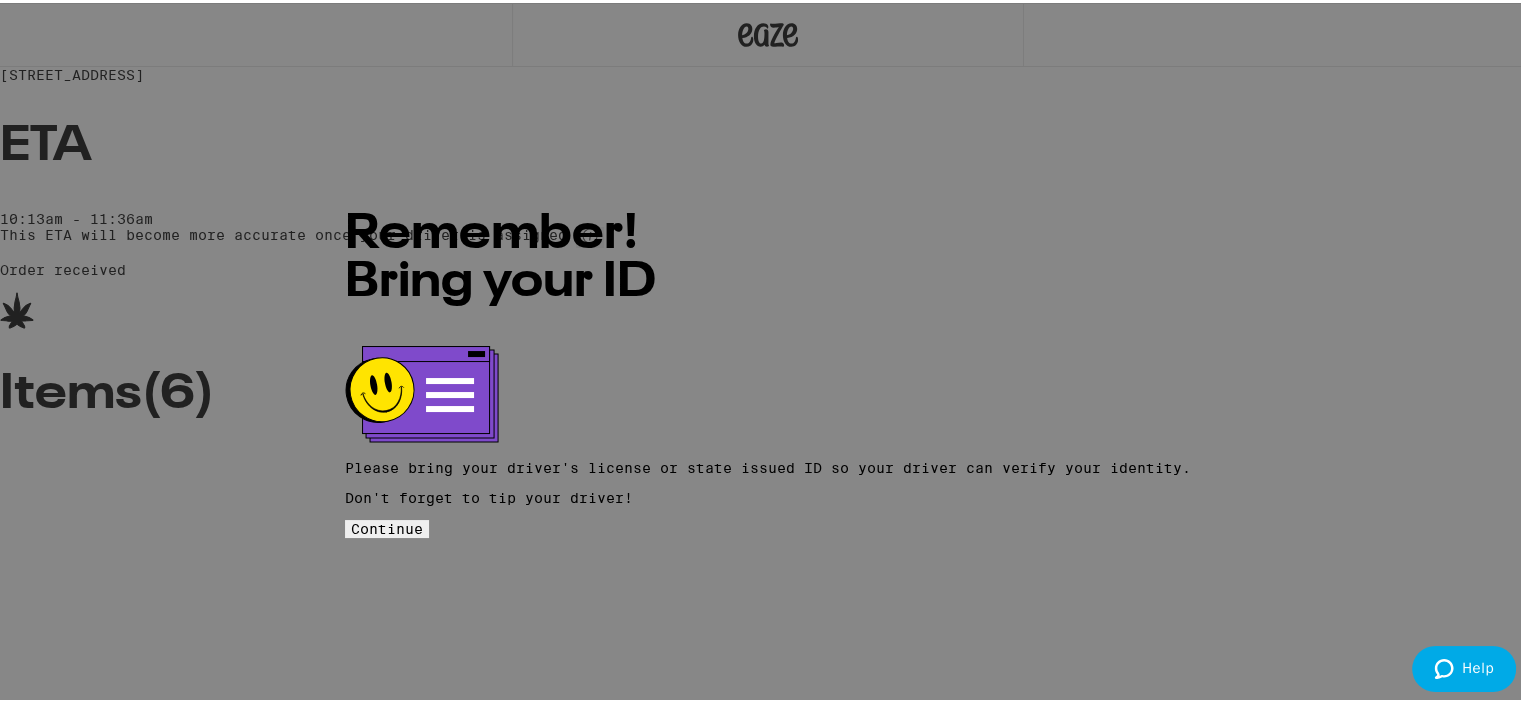 click on "Continue" at bounding box center [387, 526] 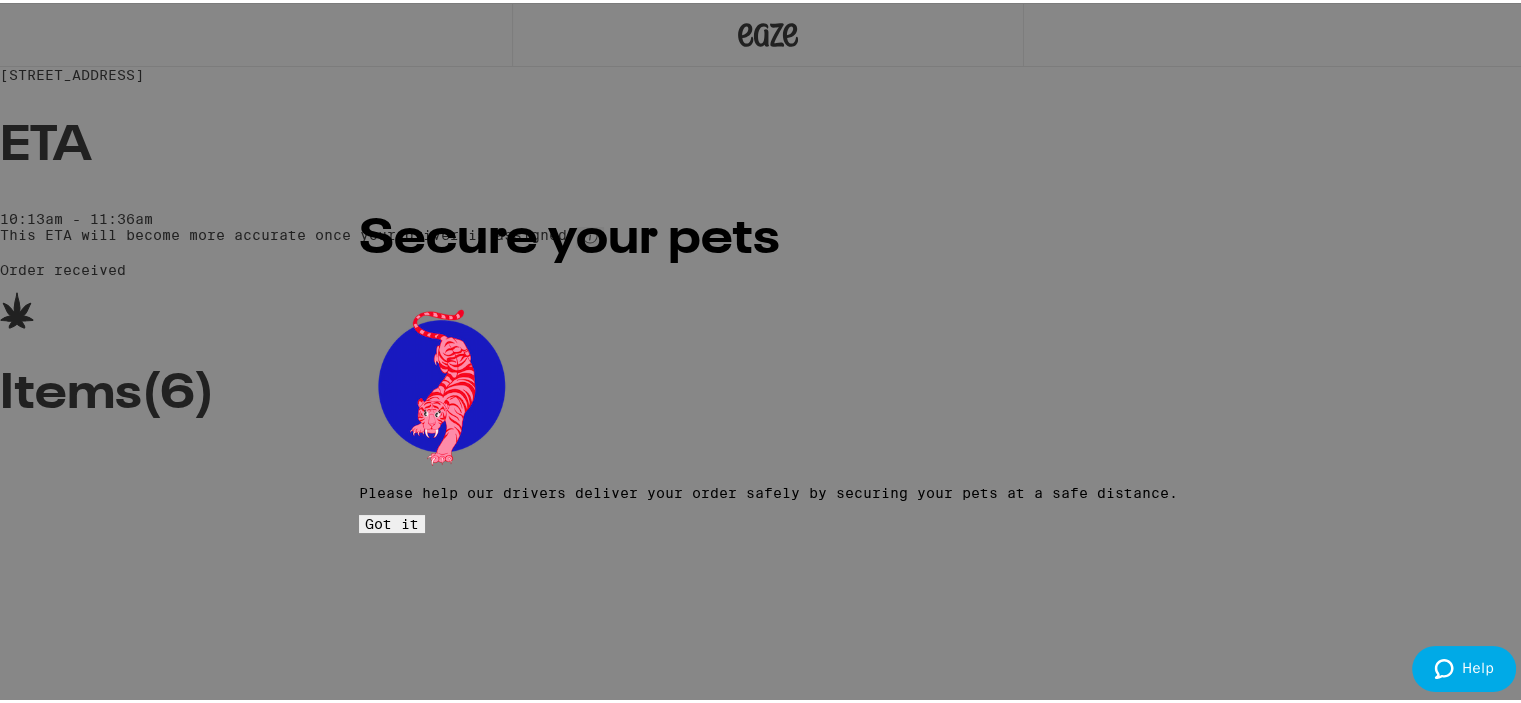 click on "Got it" at bounding box center (392, 521) 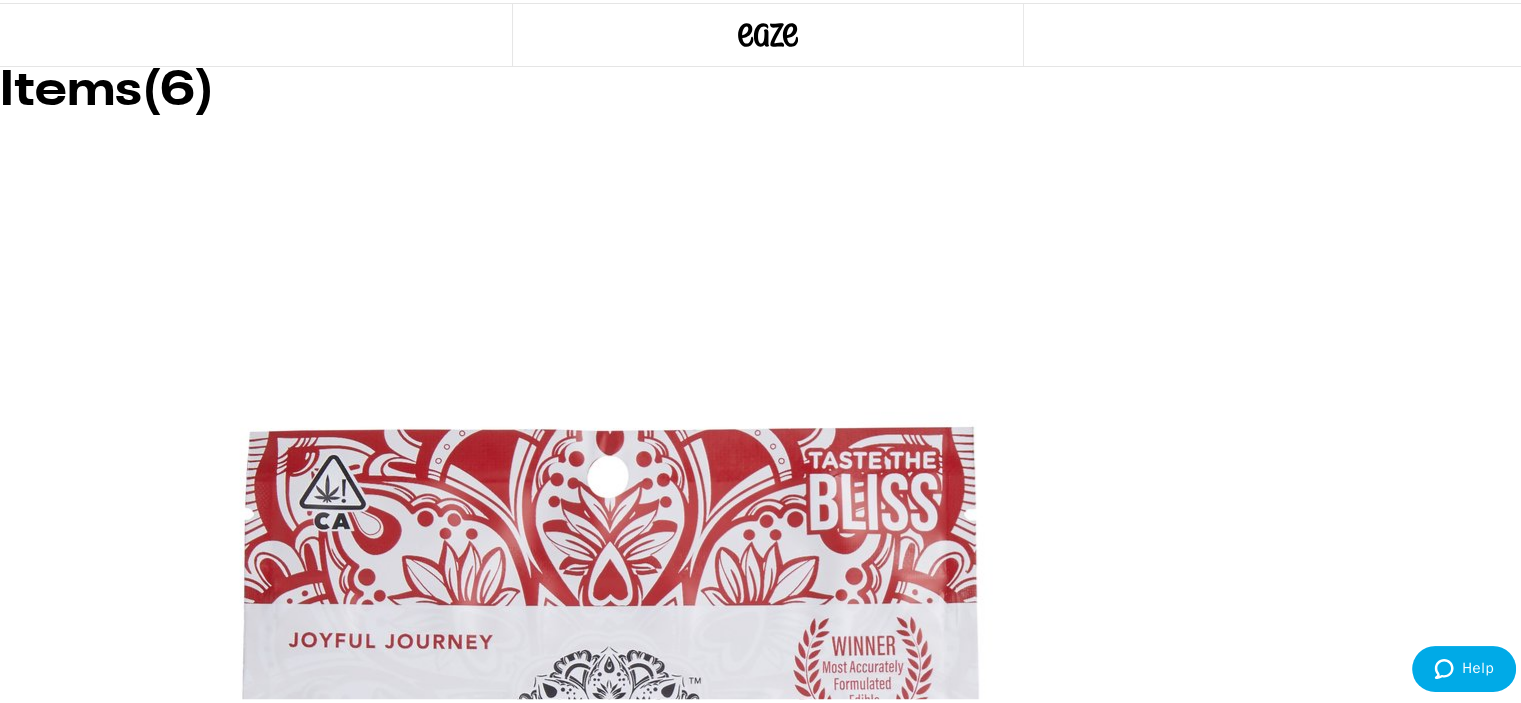 scroll, scrollTop: 0, scrollLeft: 0, axis: both 